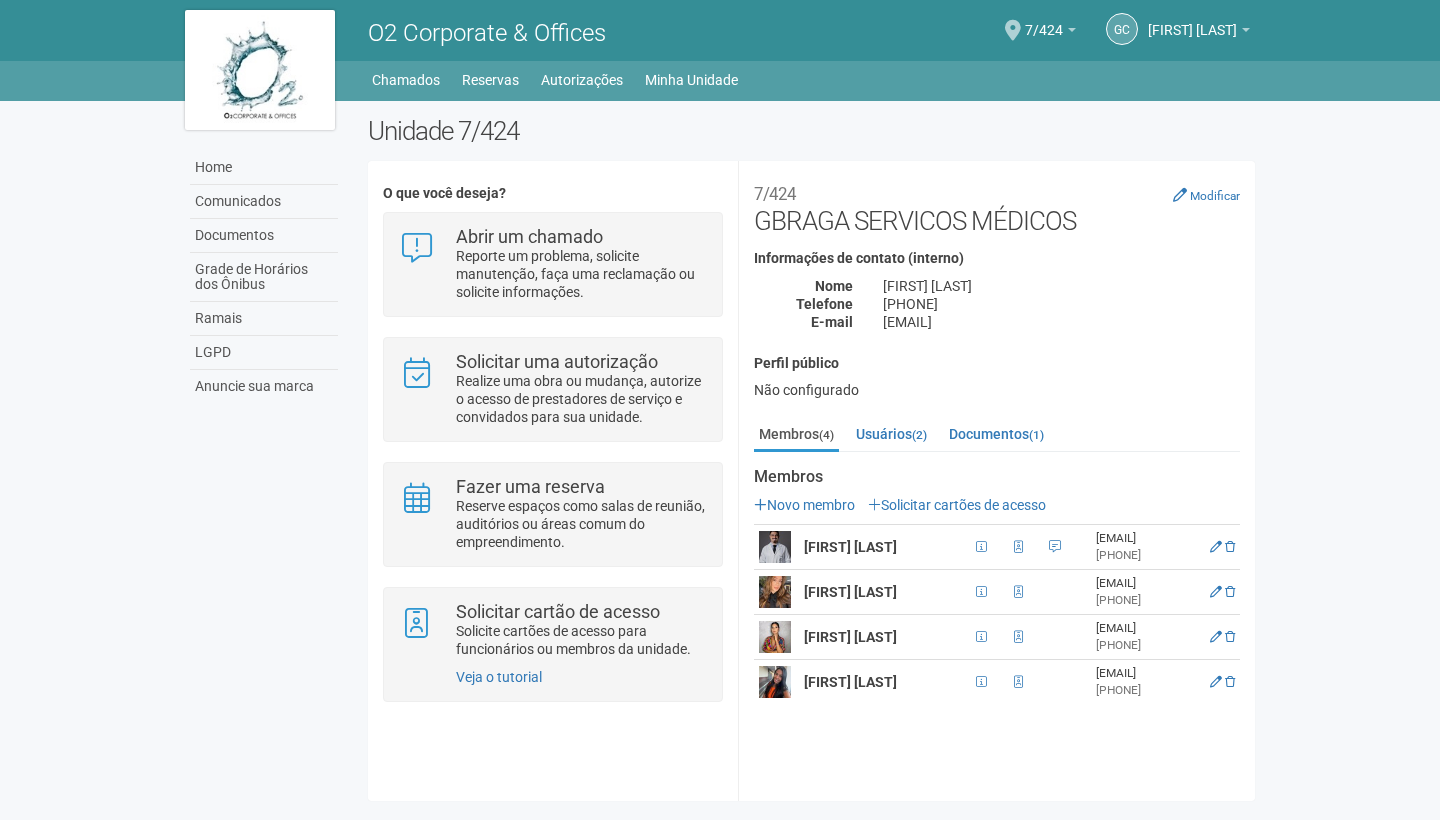 scroll, scrollTop: 0, scrollLeft: 0, axis: both 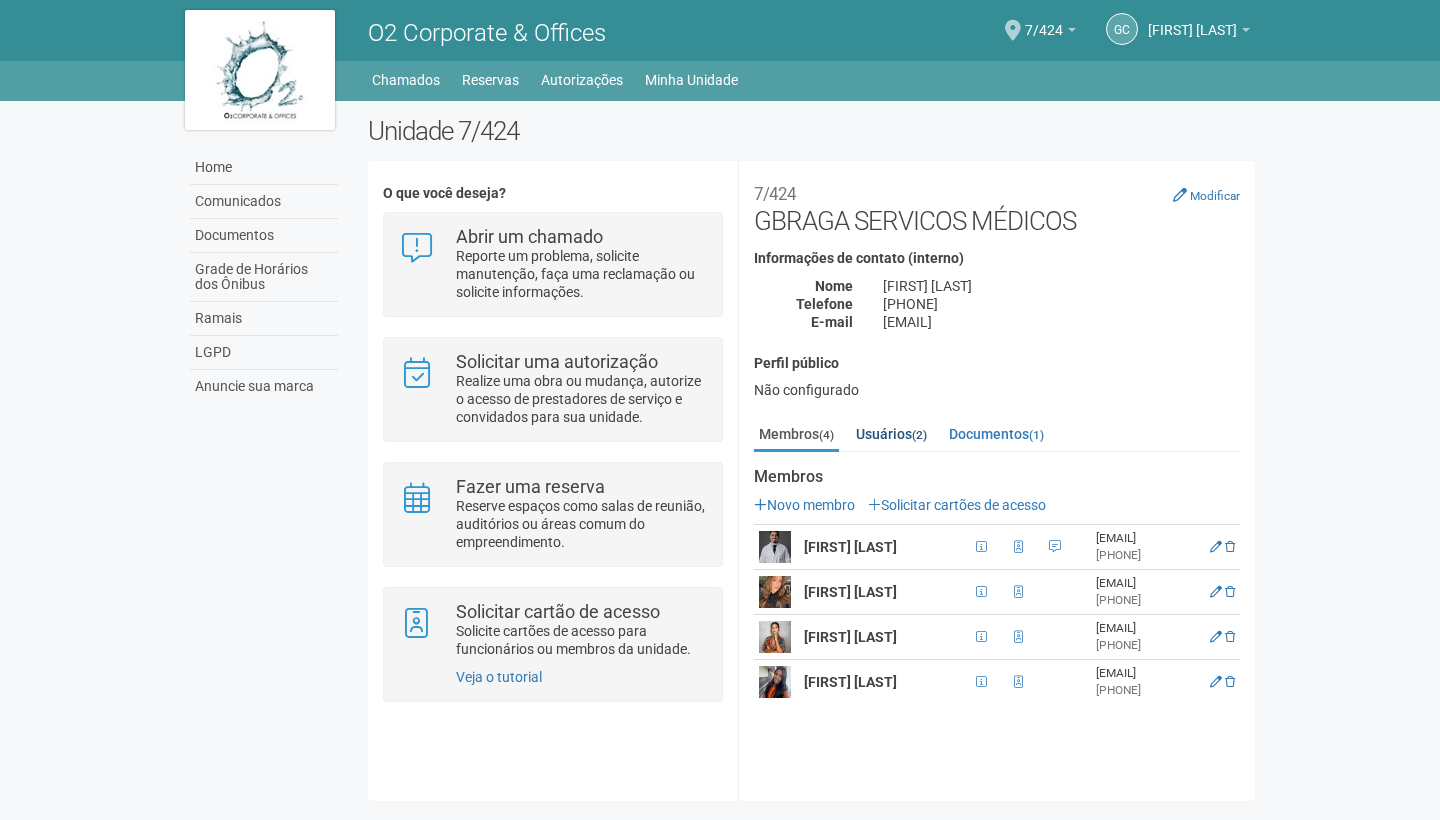 click on "Usuários
(2)" at bounding box center (891, 434) 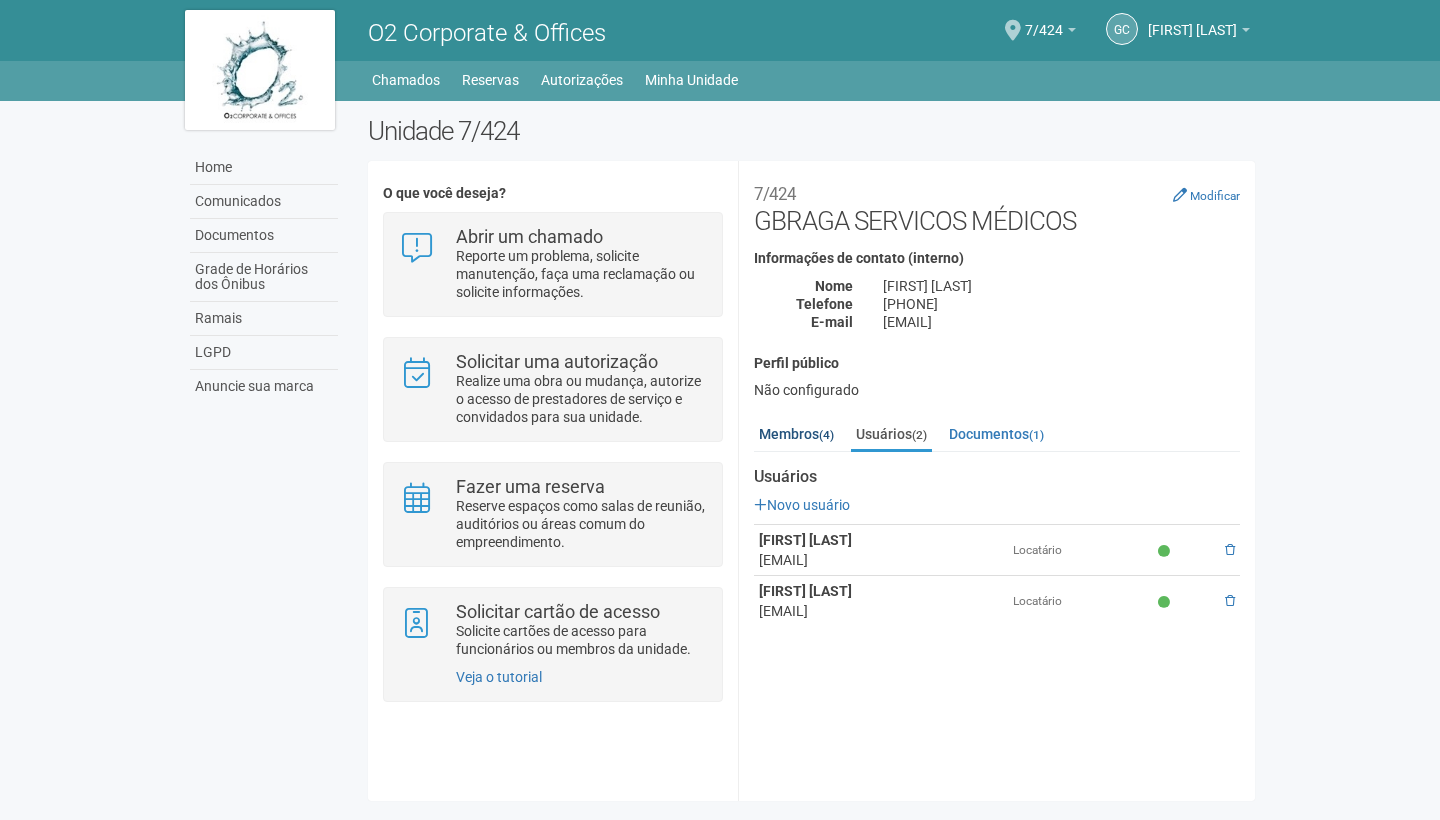 click on "Membros
(4)" at bounding box center [796, 434] 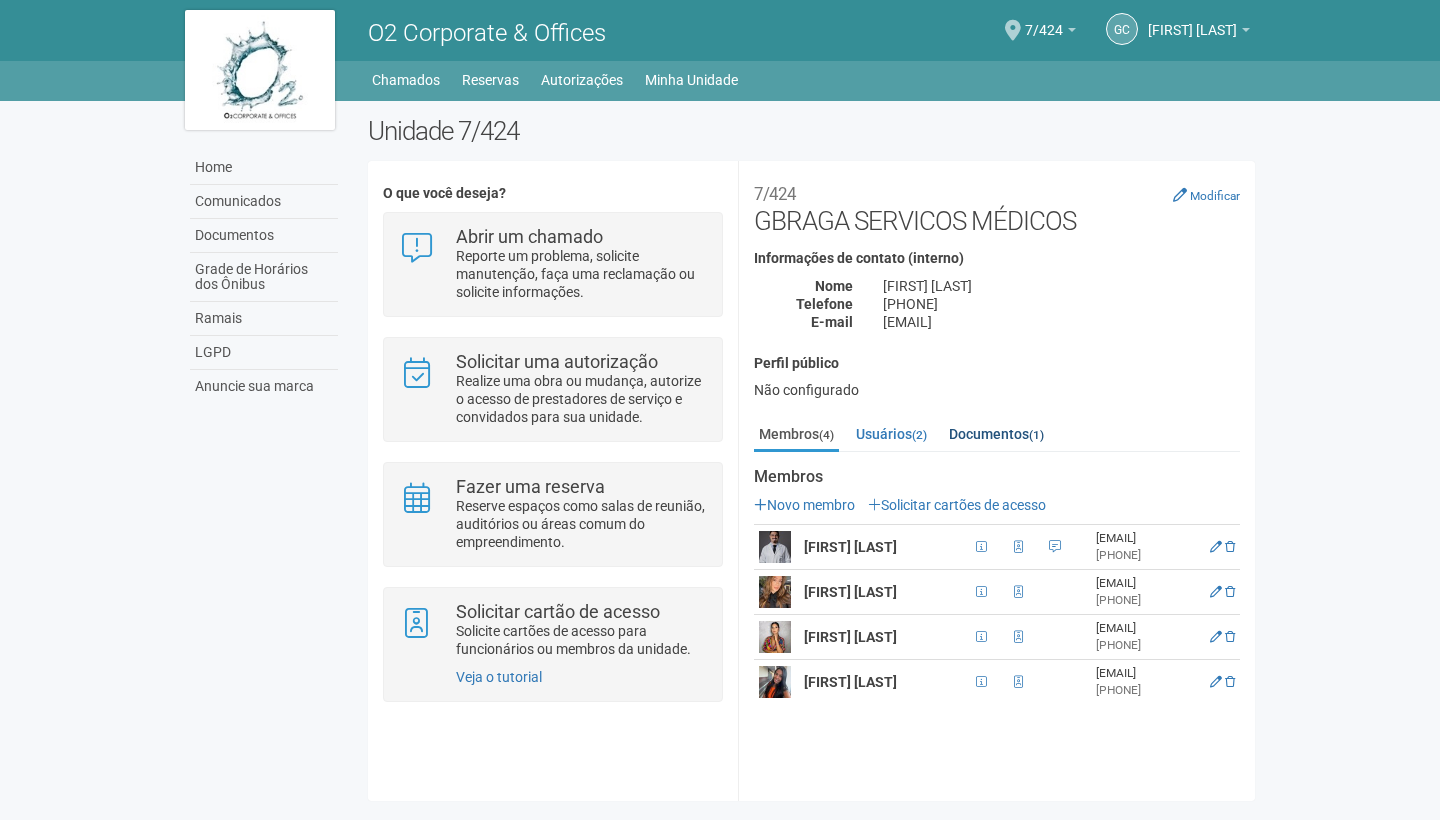 click on "Documentos
(1)" at bounding box center (996, 434) 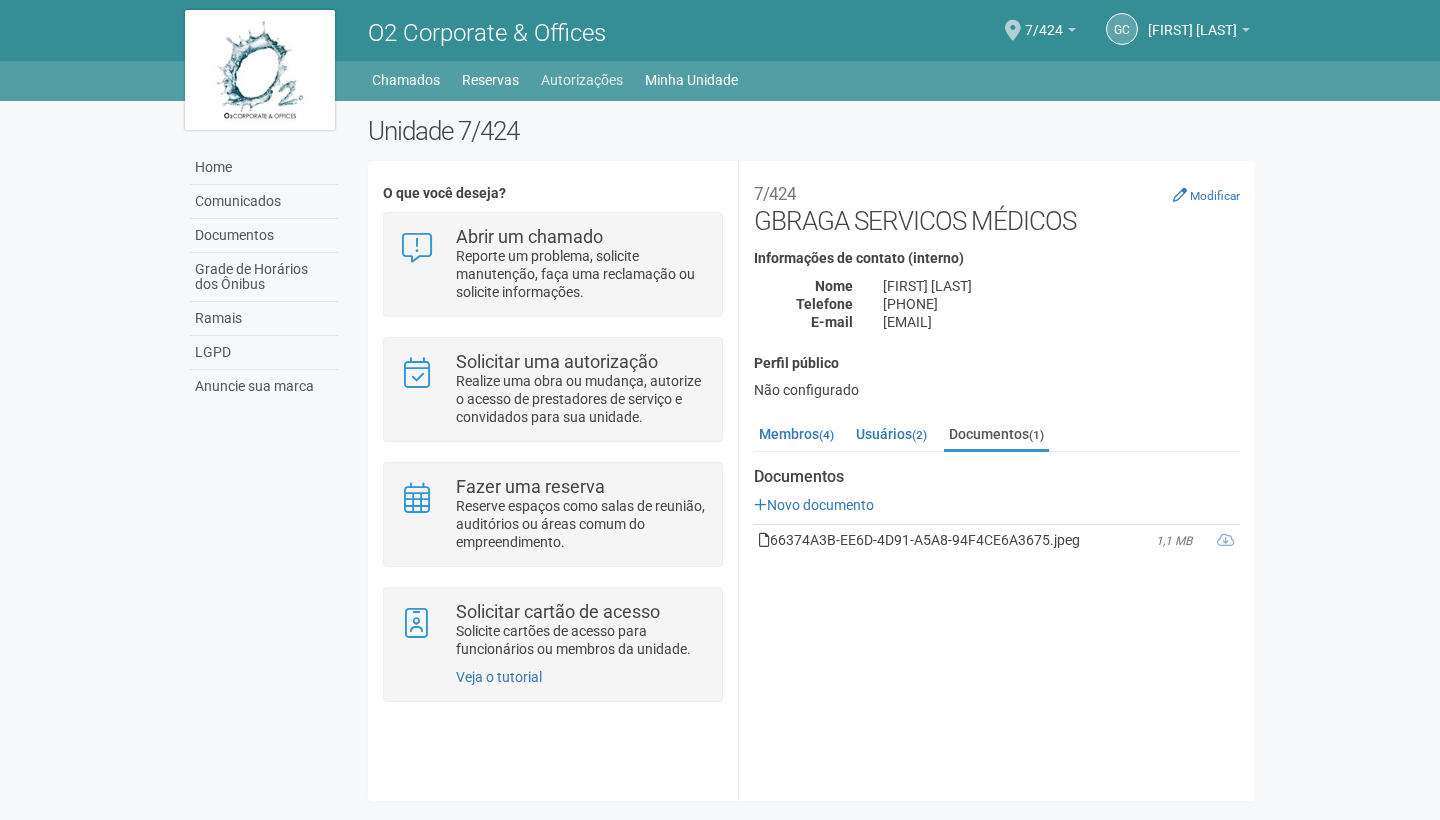 click on "Autorizações" at bounding box center [582, 80] 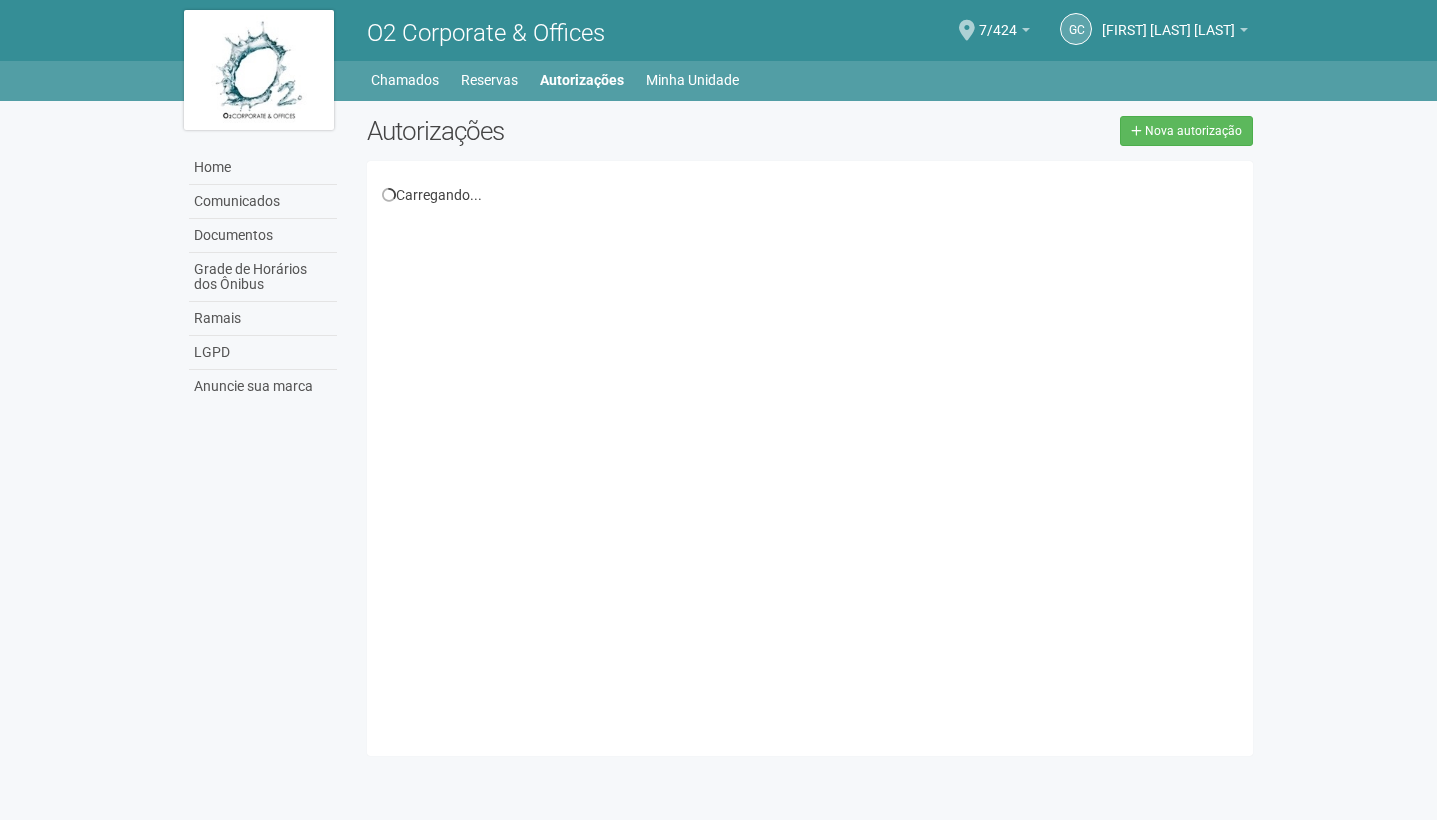 scroll, scrollTop: 0, scrollLeft: 0, axis: both 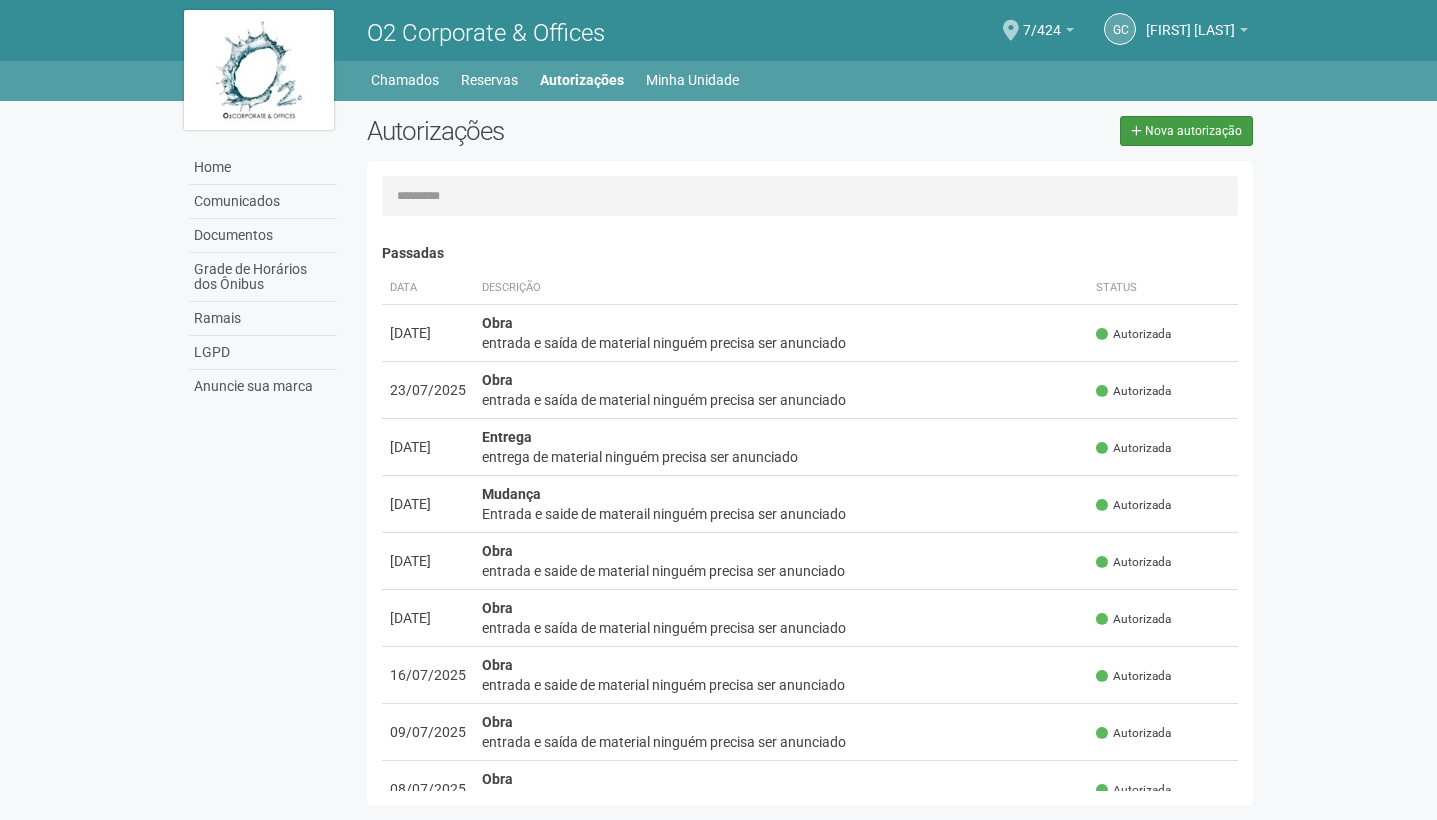 click on "Nova autorização" at bounding box center (1193, 131) 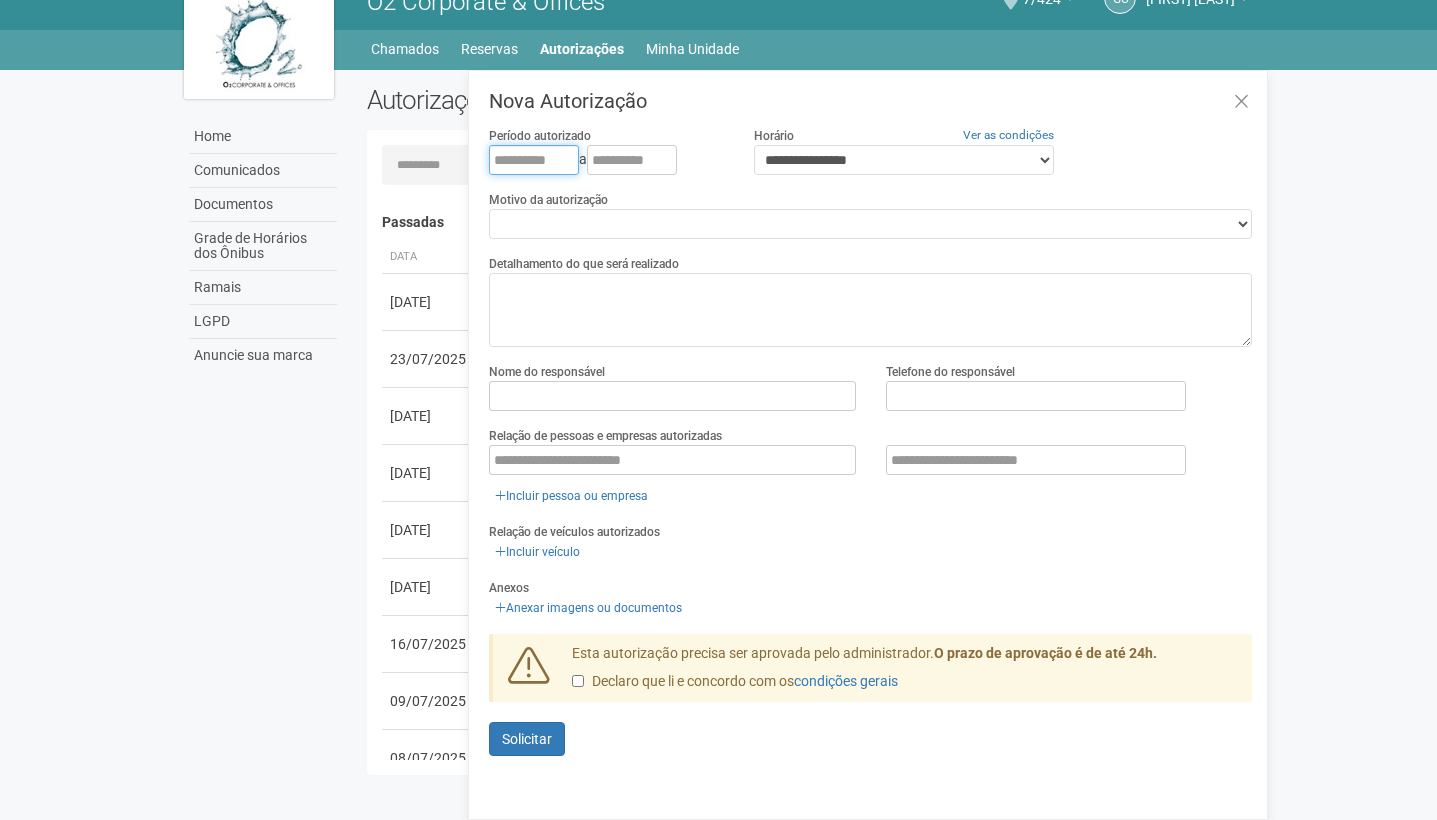 click at bounding box center (534, 160) 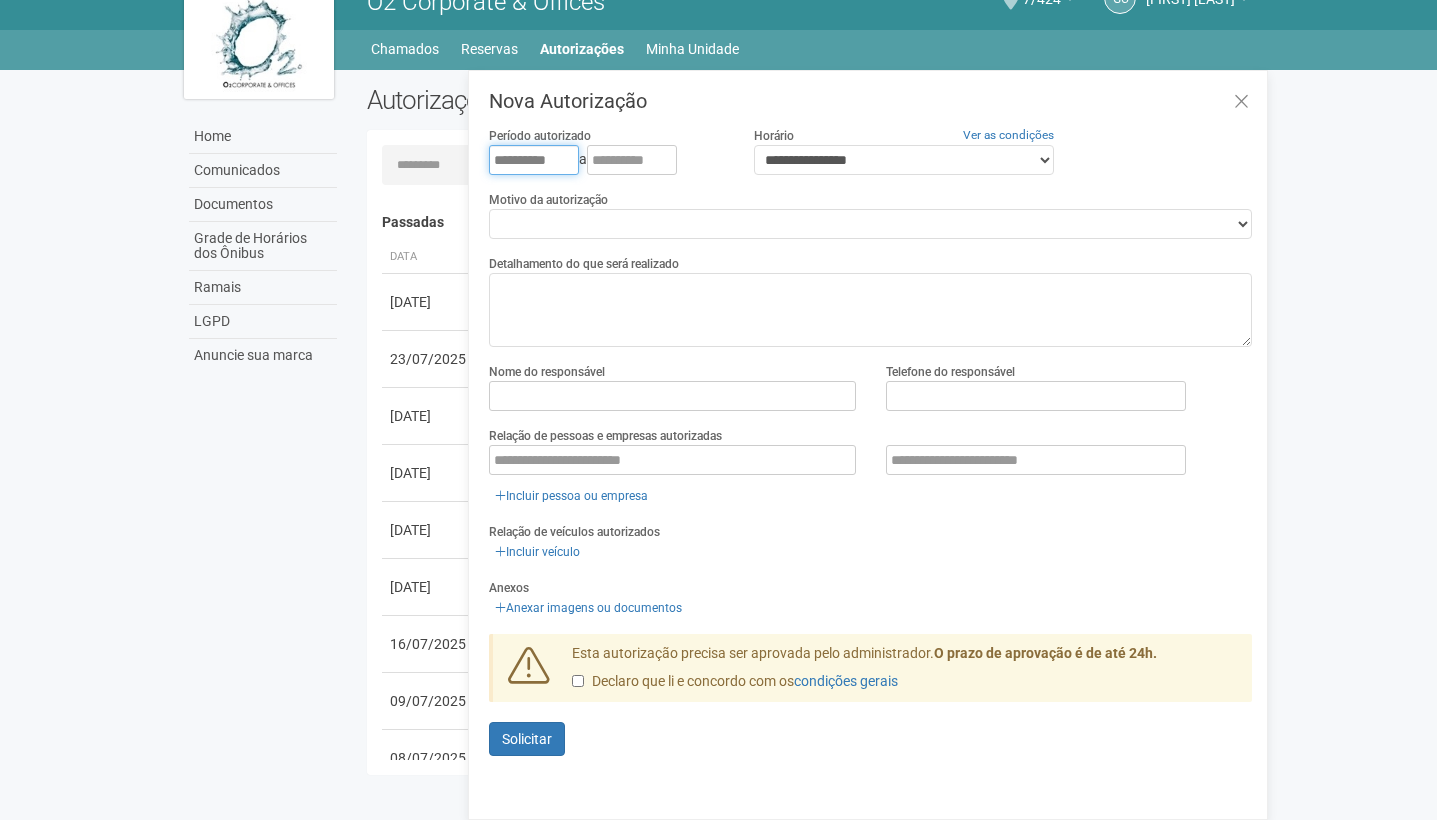 type on "**********" 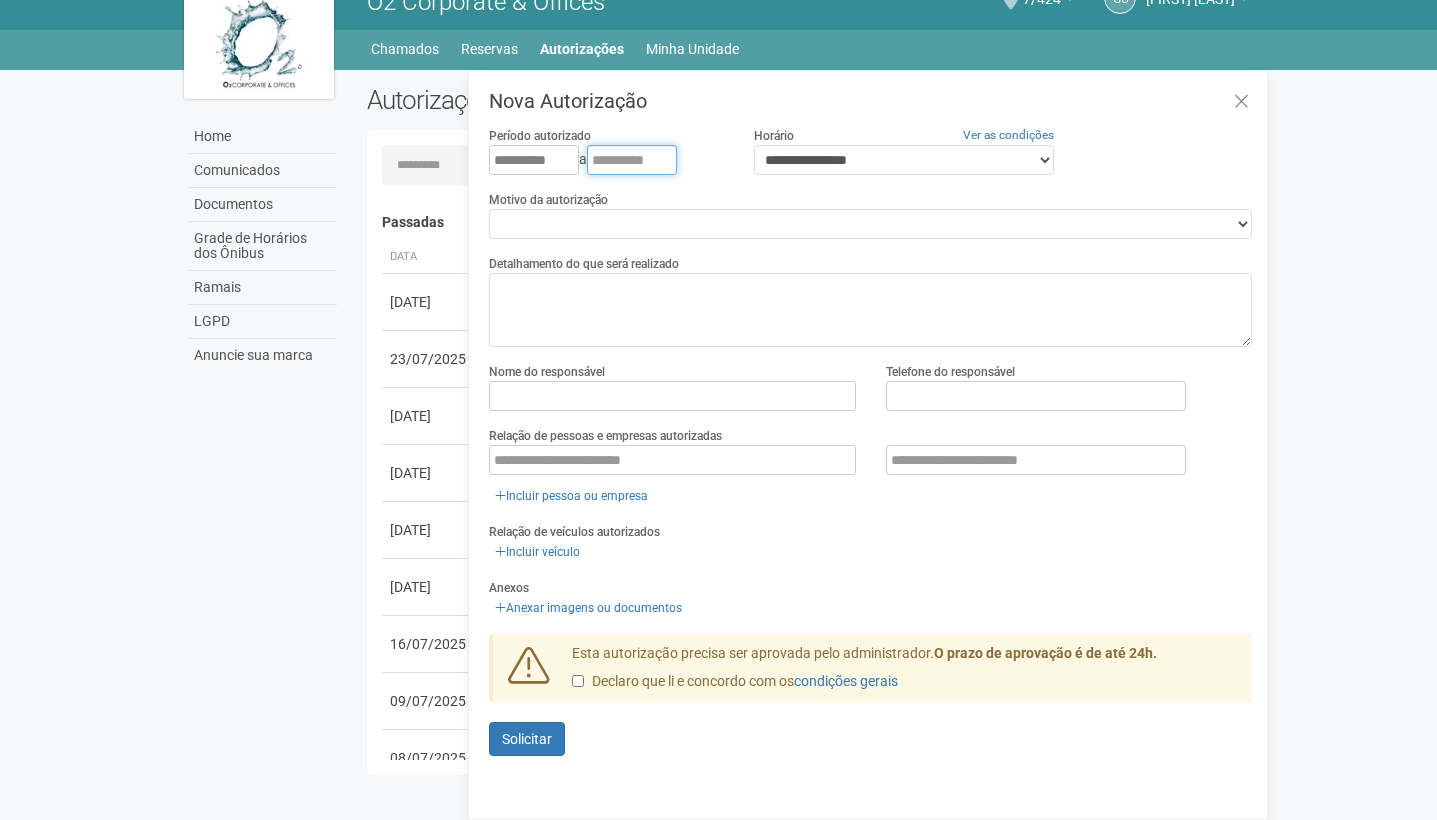 click at bounding box center (632, 160) 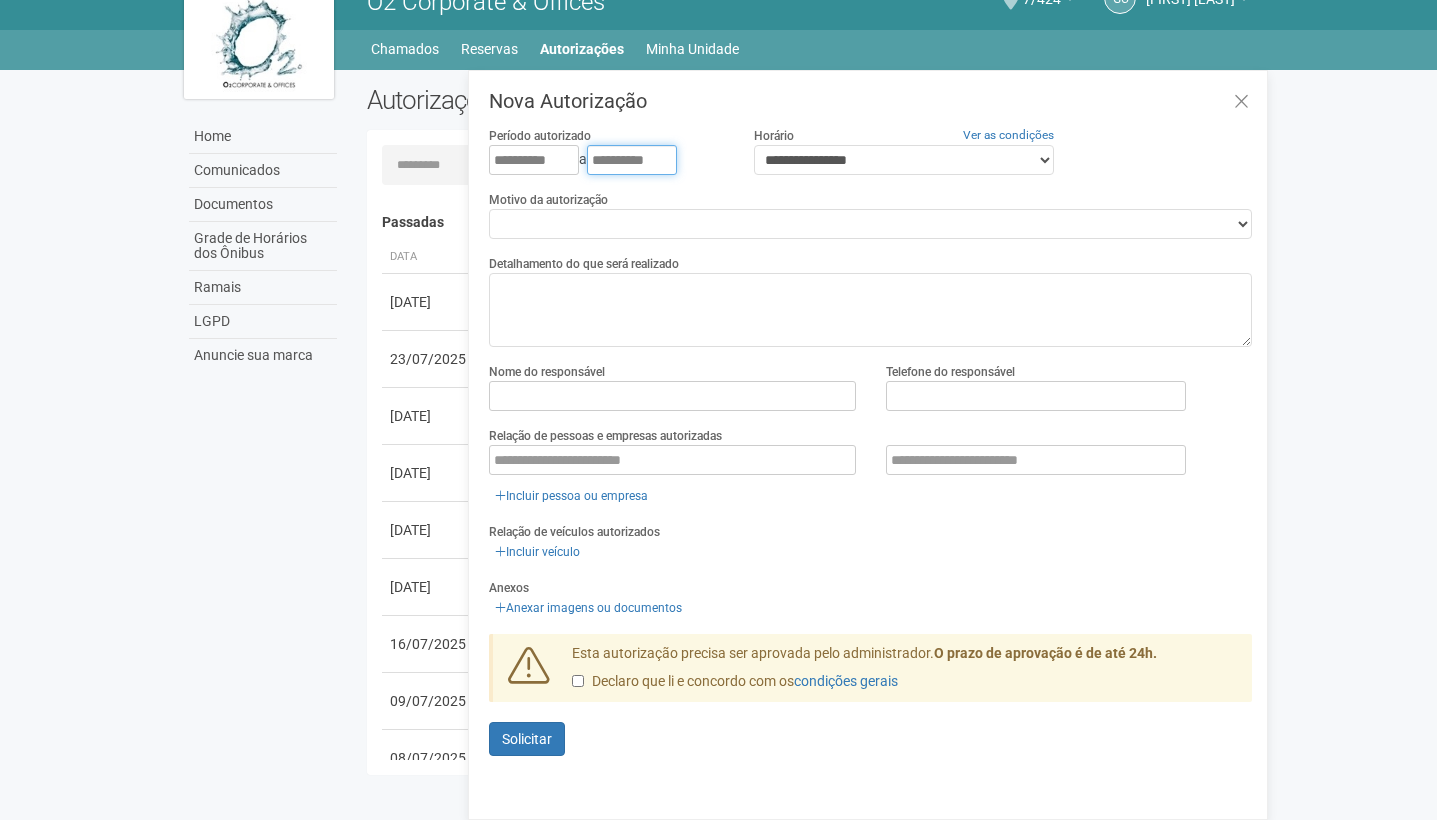 type on "**********" 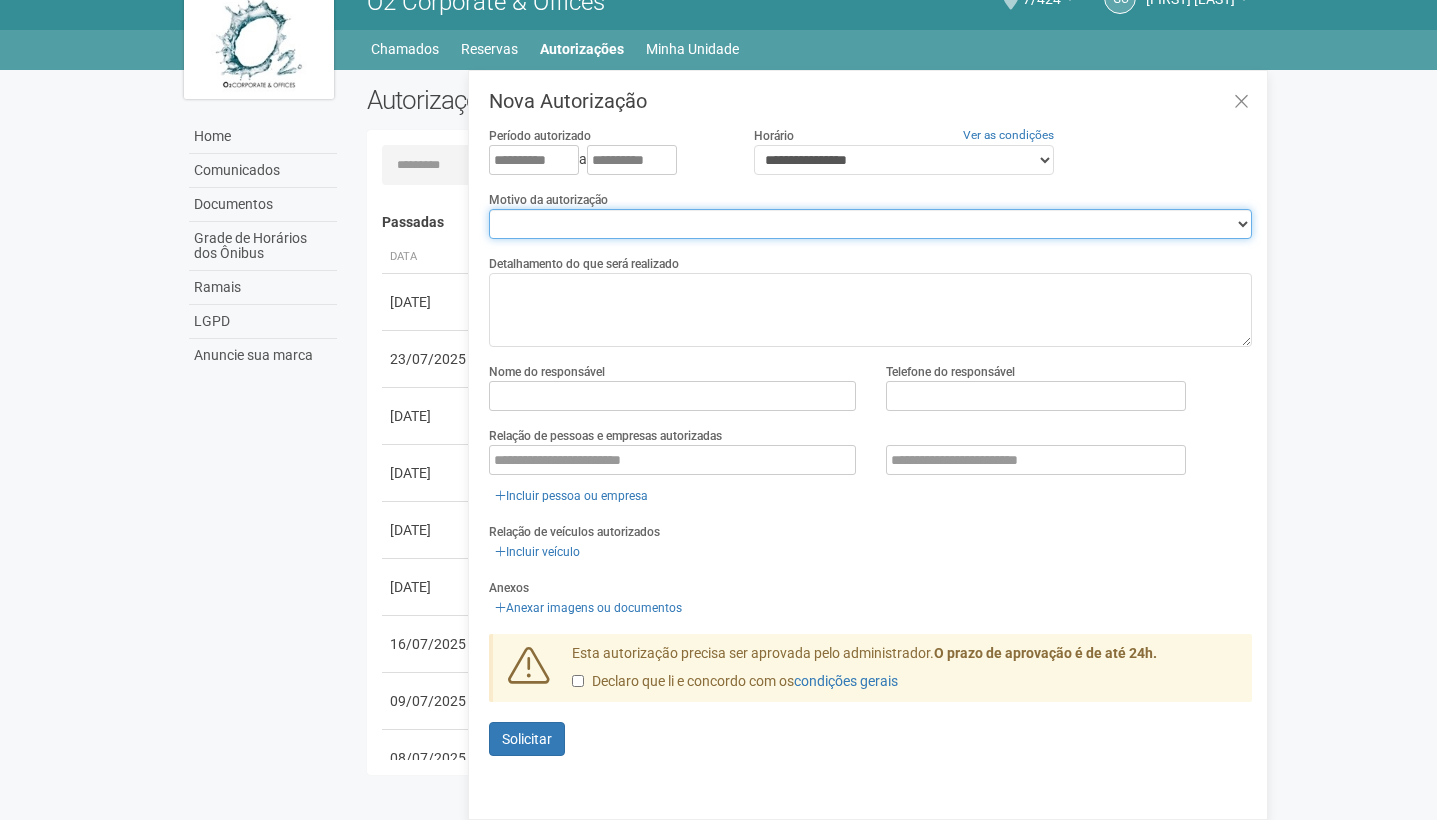 select on "****" 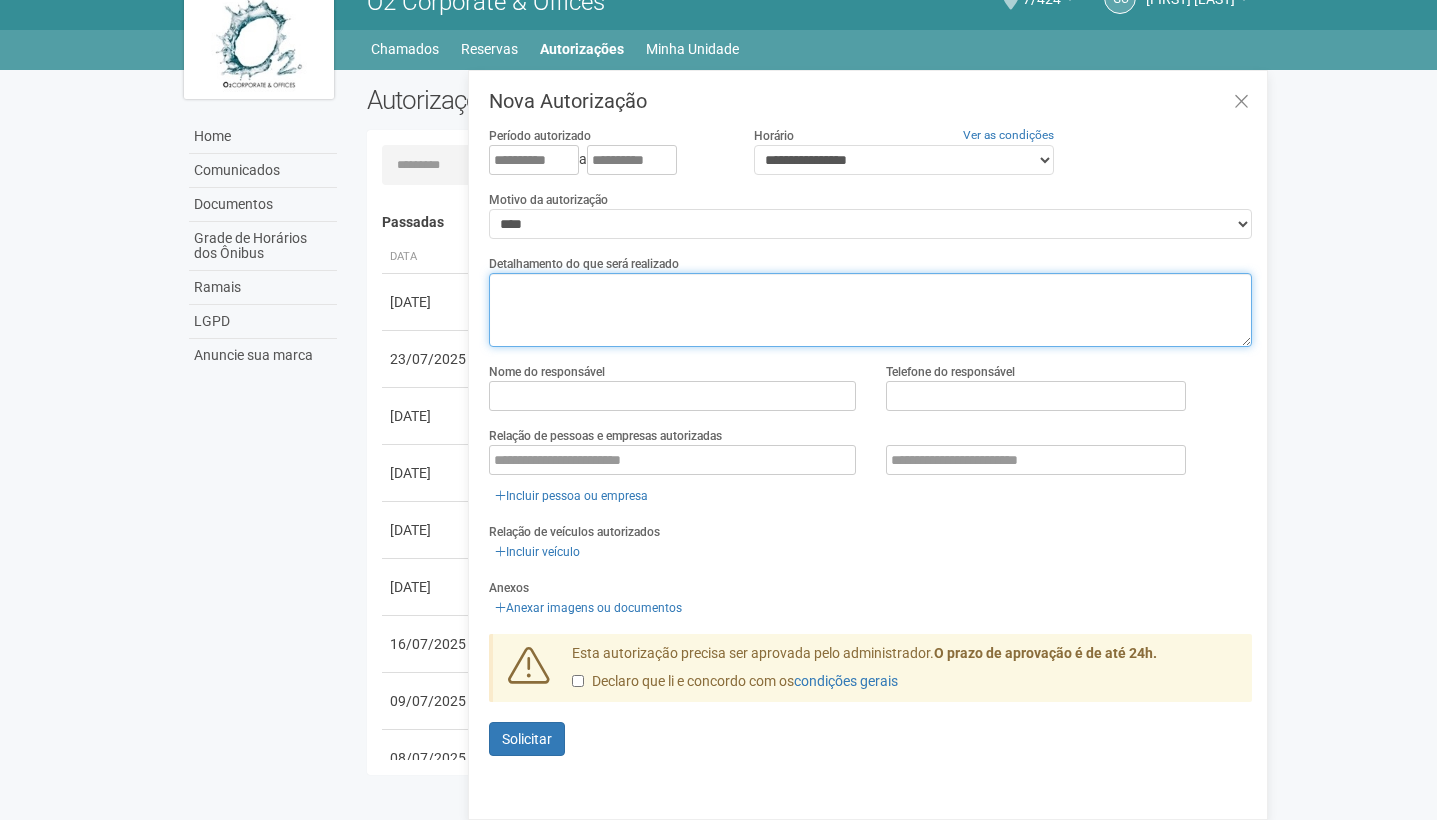click at bounding box center (870, 310) 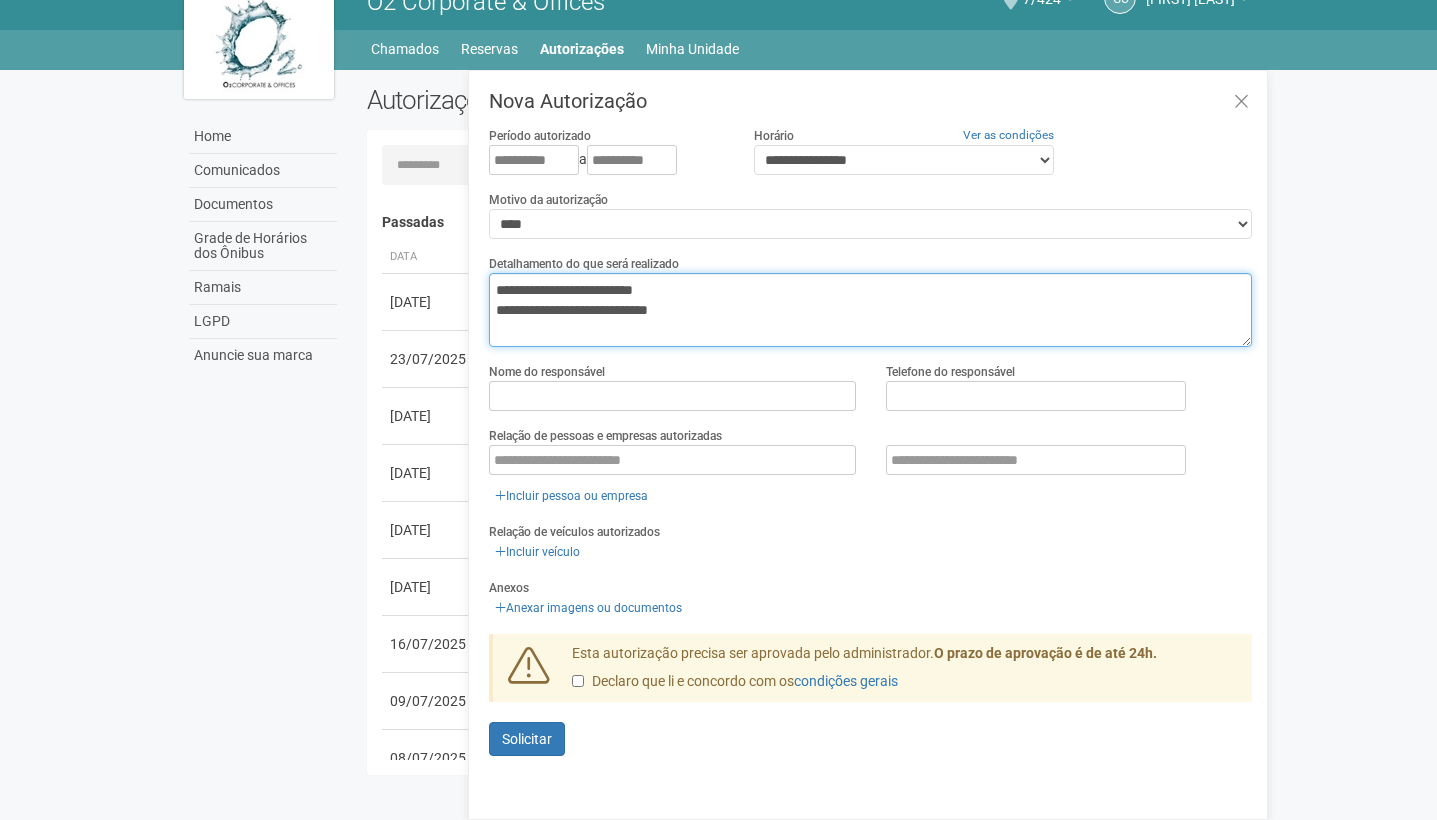 type on "**********" 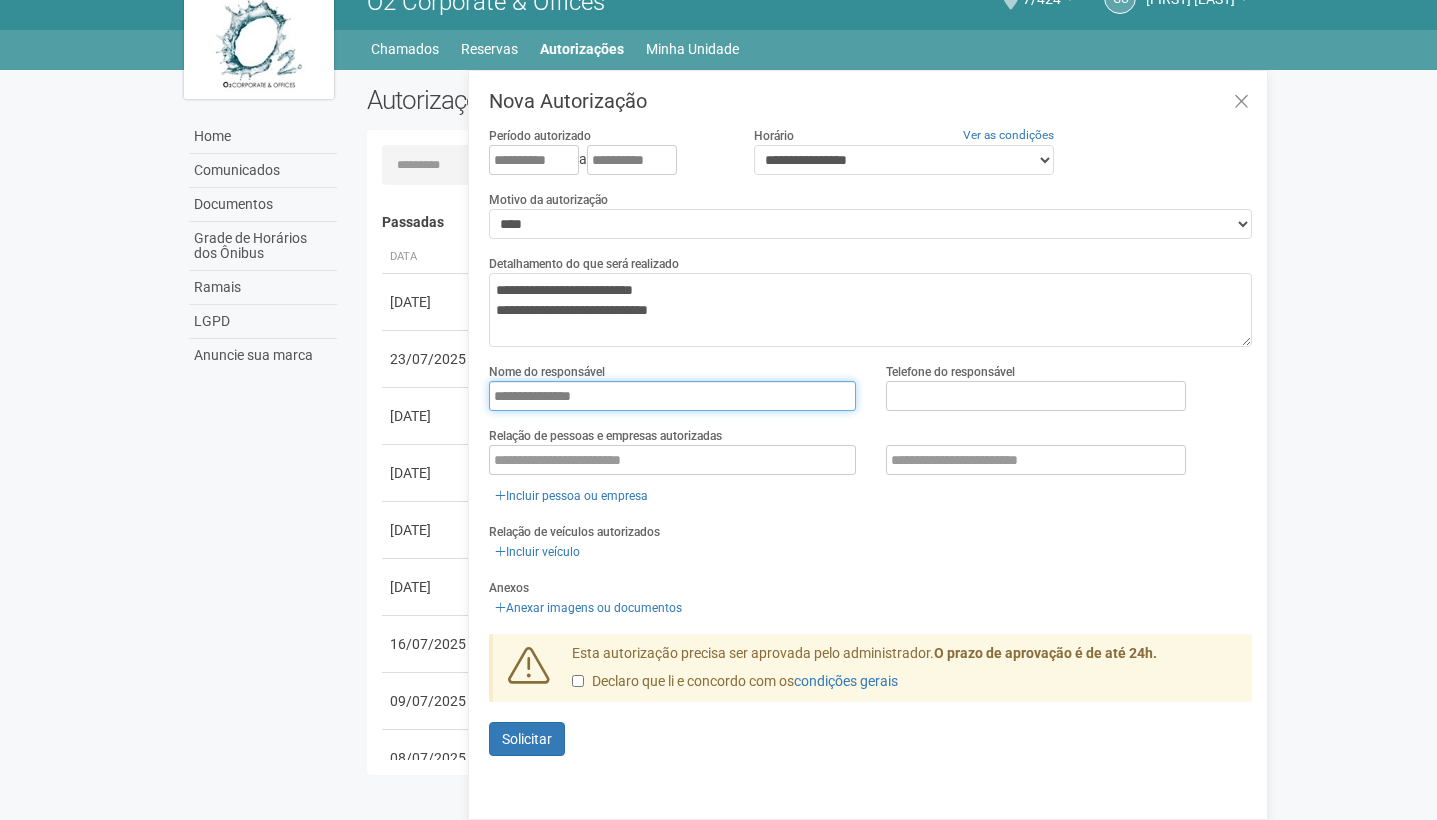 type on "**********" 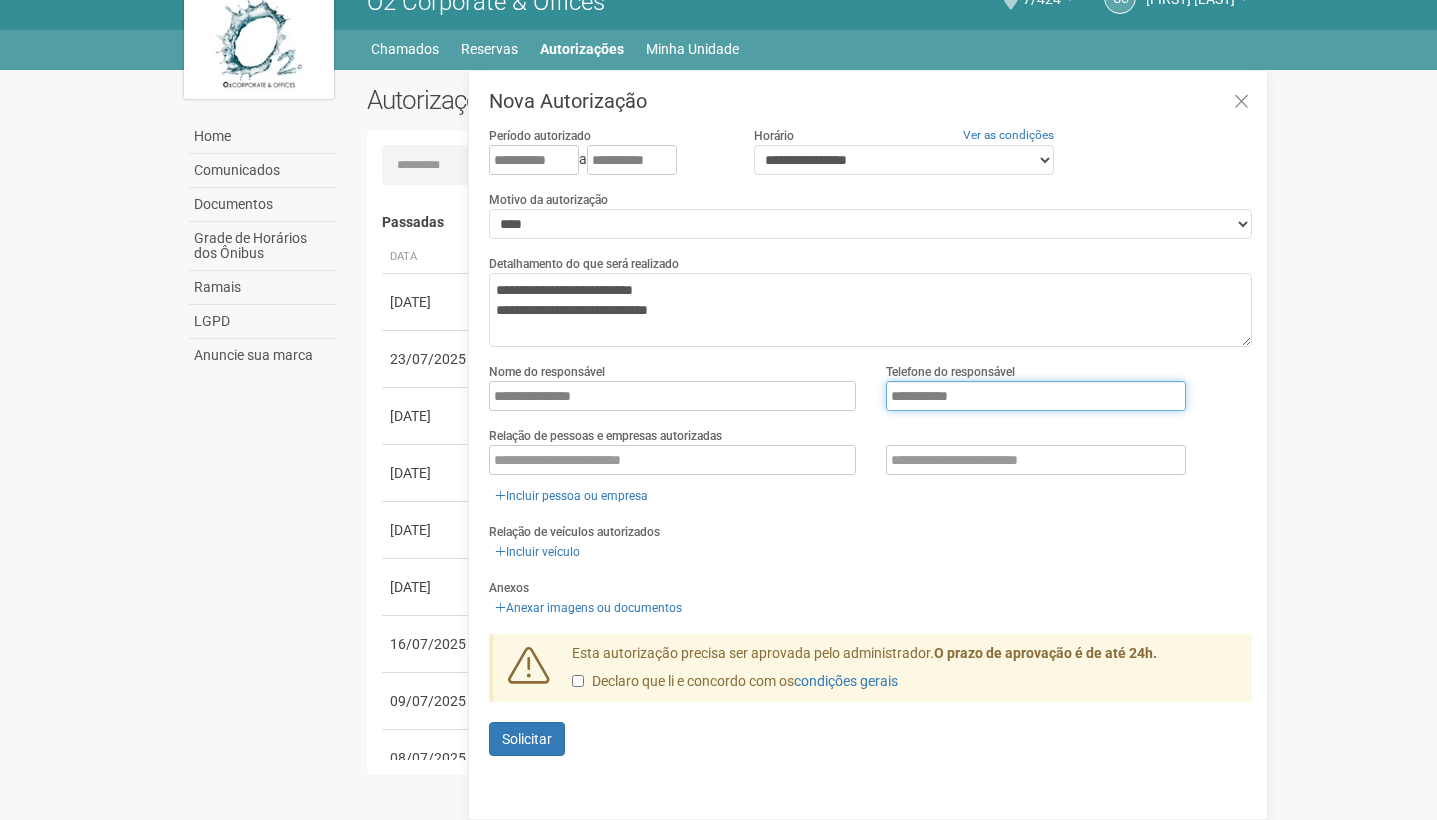 type on "**********" 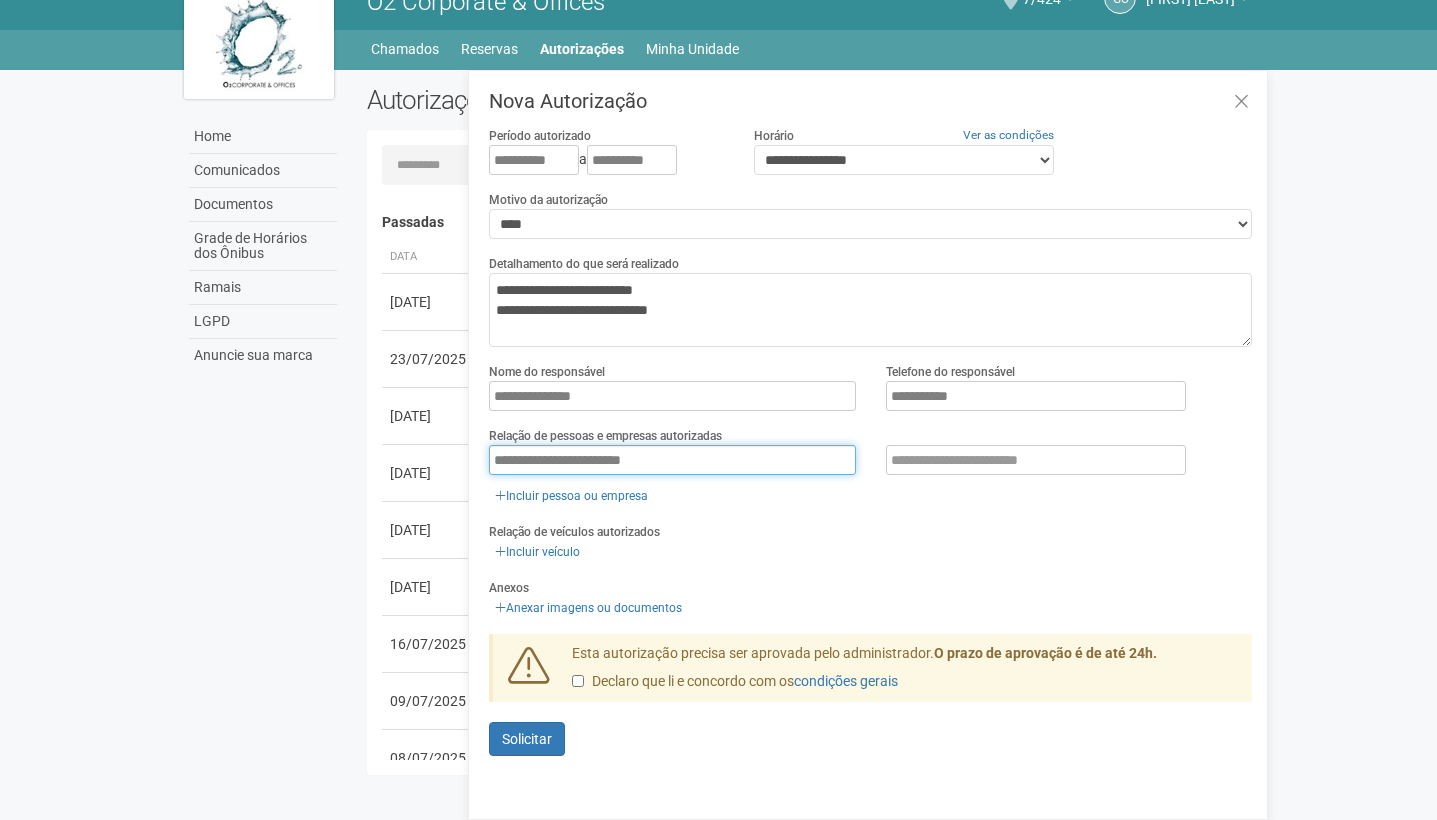 type on "**********" 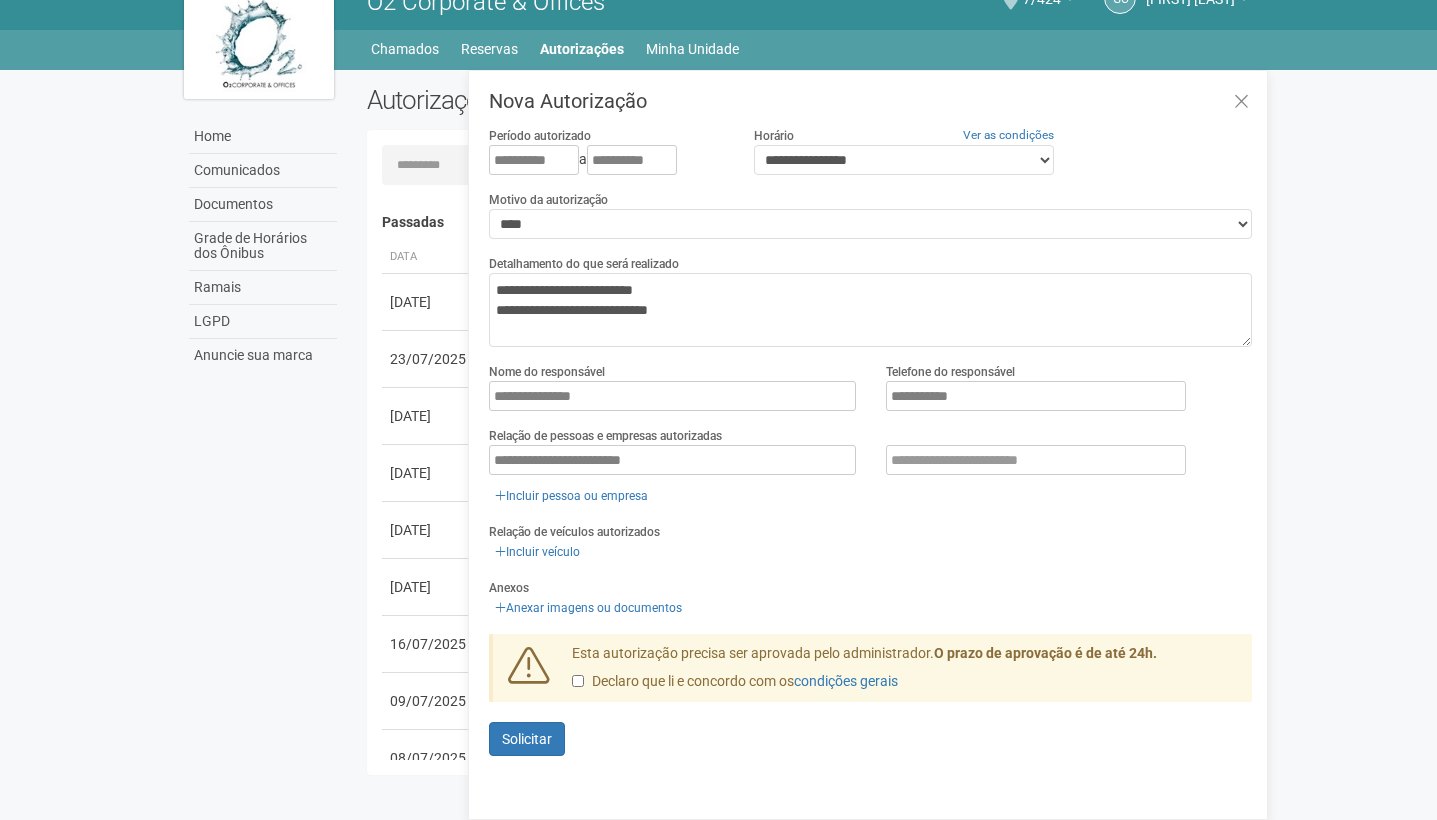 click on "**********" at bounding box center [870, 466] 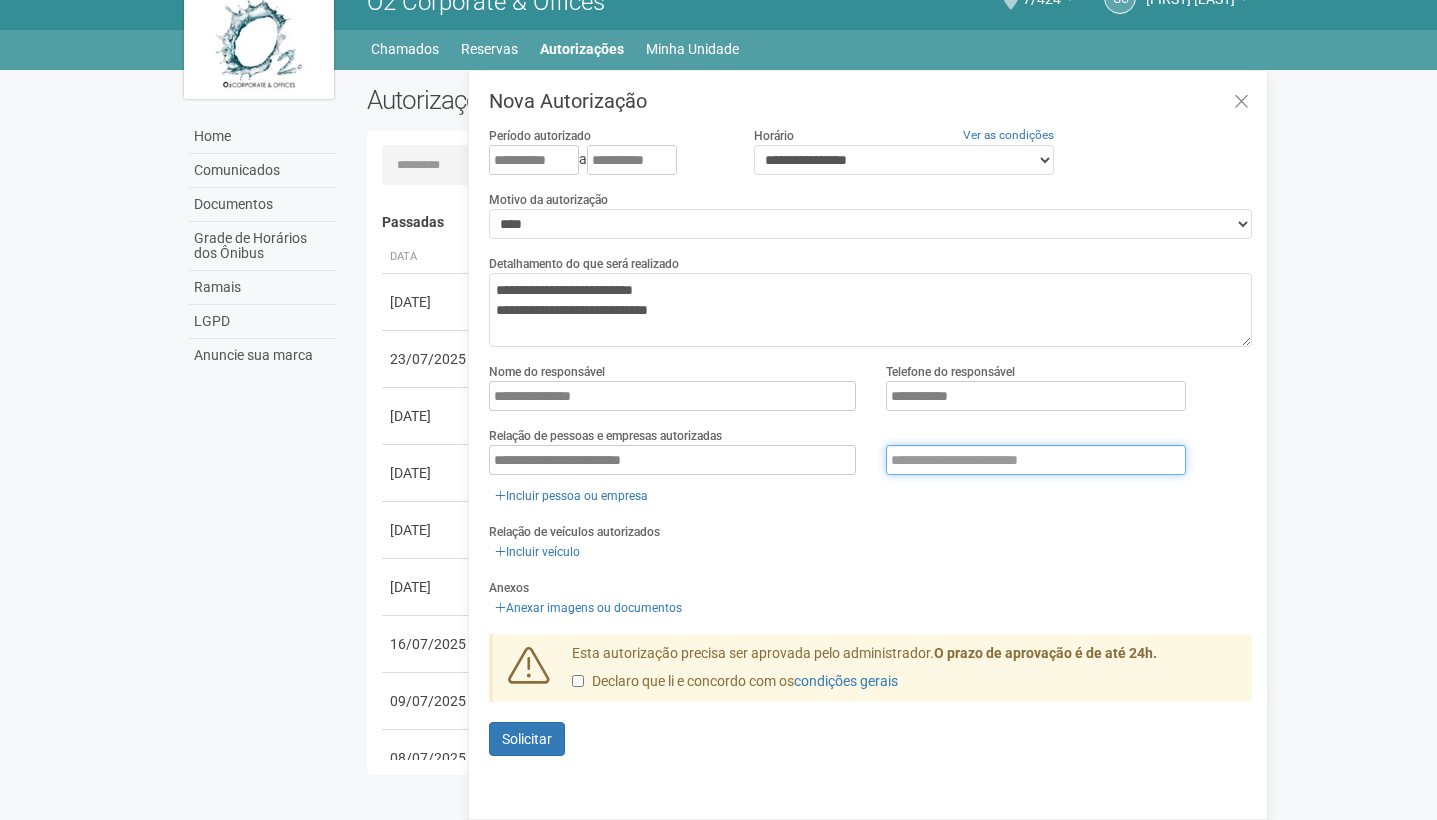 click at bounding box center (1036, 460) 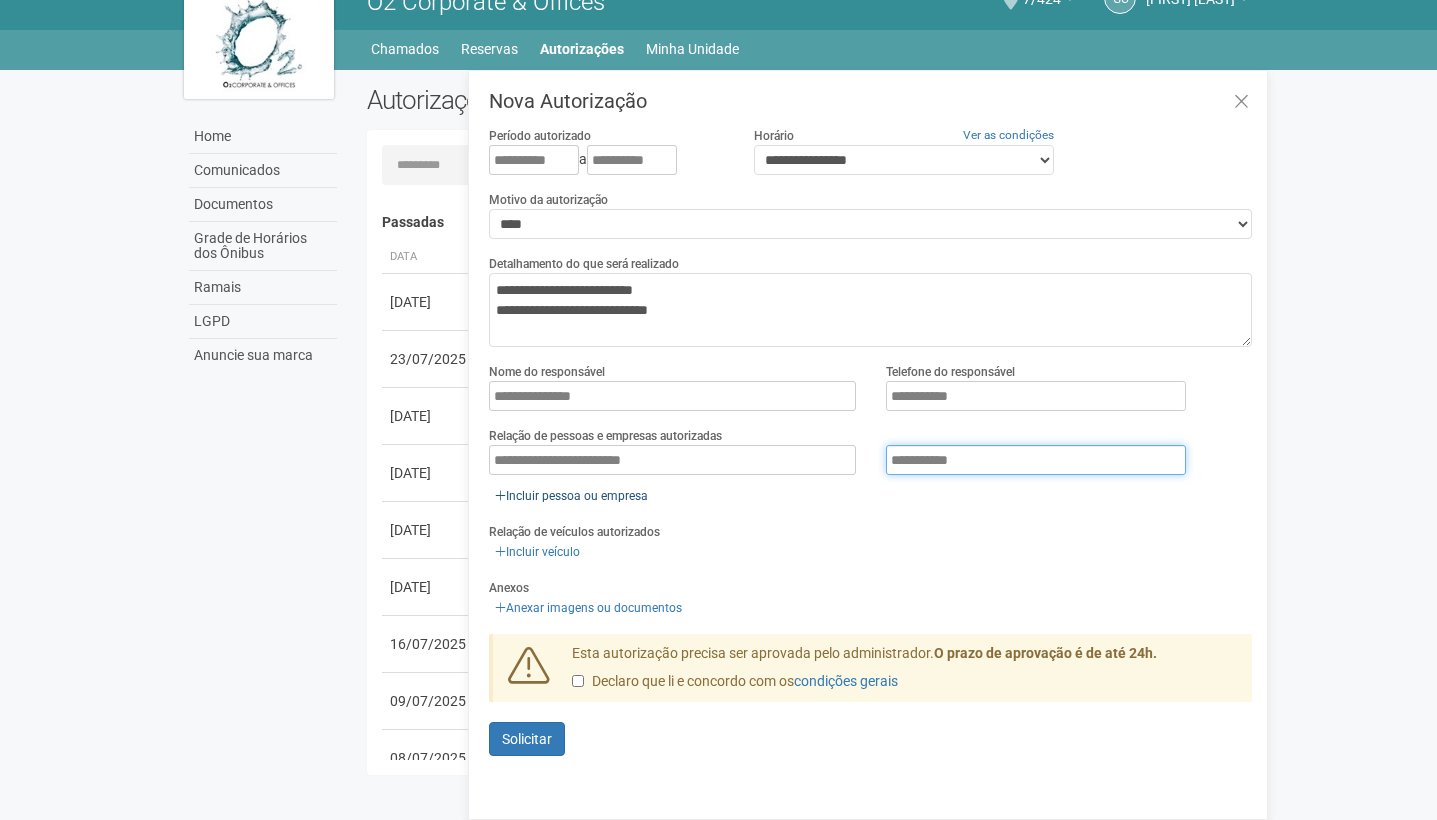 type on "**********" 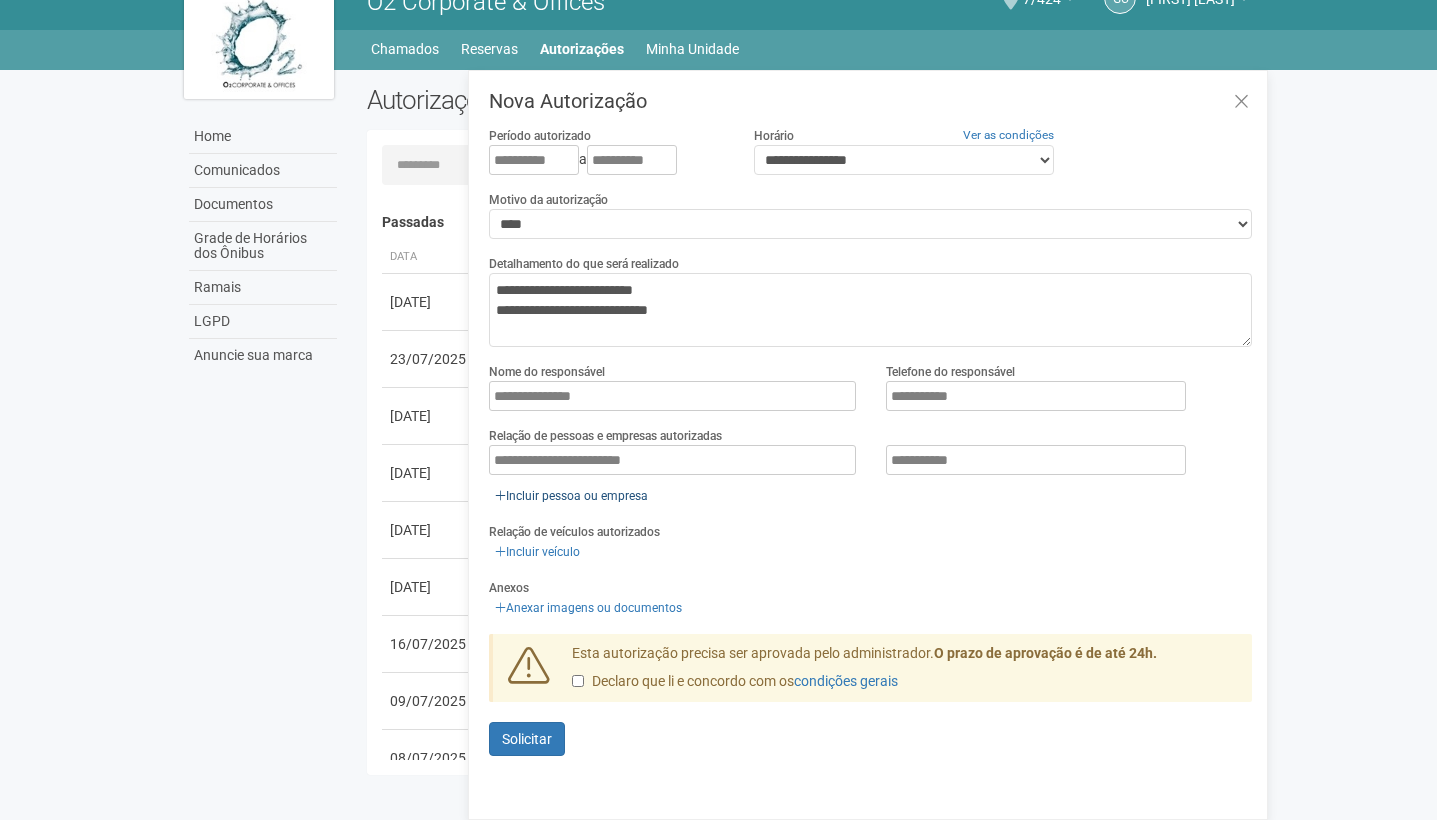 click on "Incluir pessoa ou empresa" at bounding box center [571, 496] 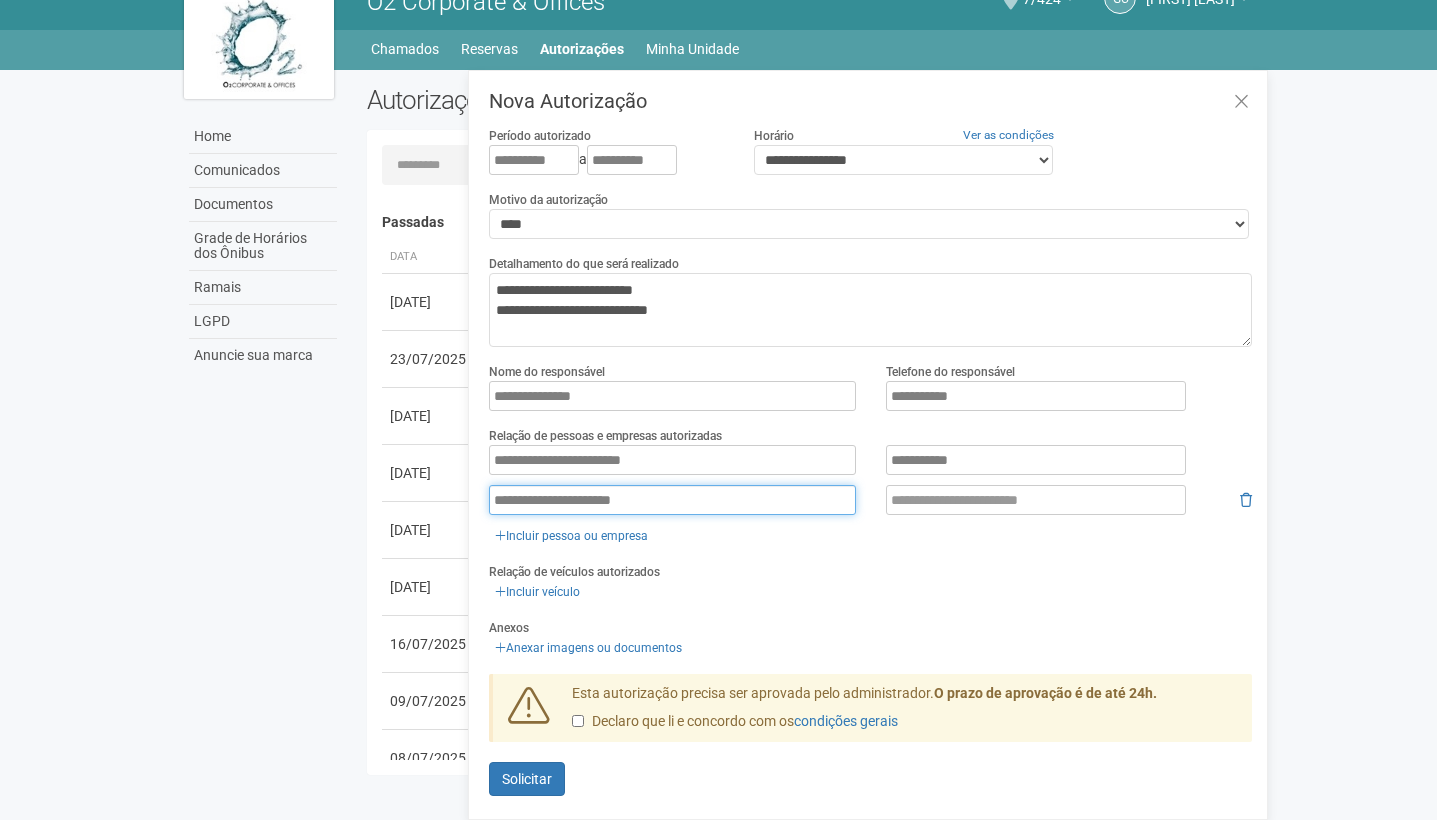 type on "**********" 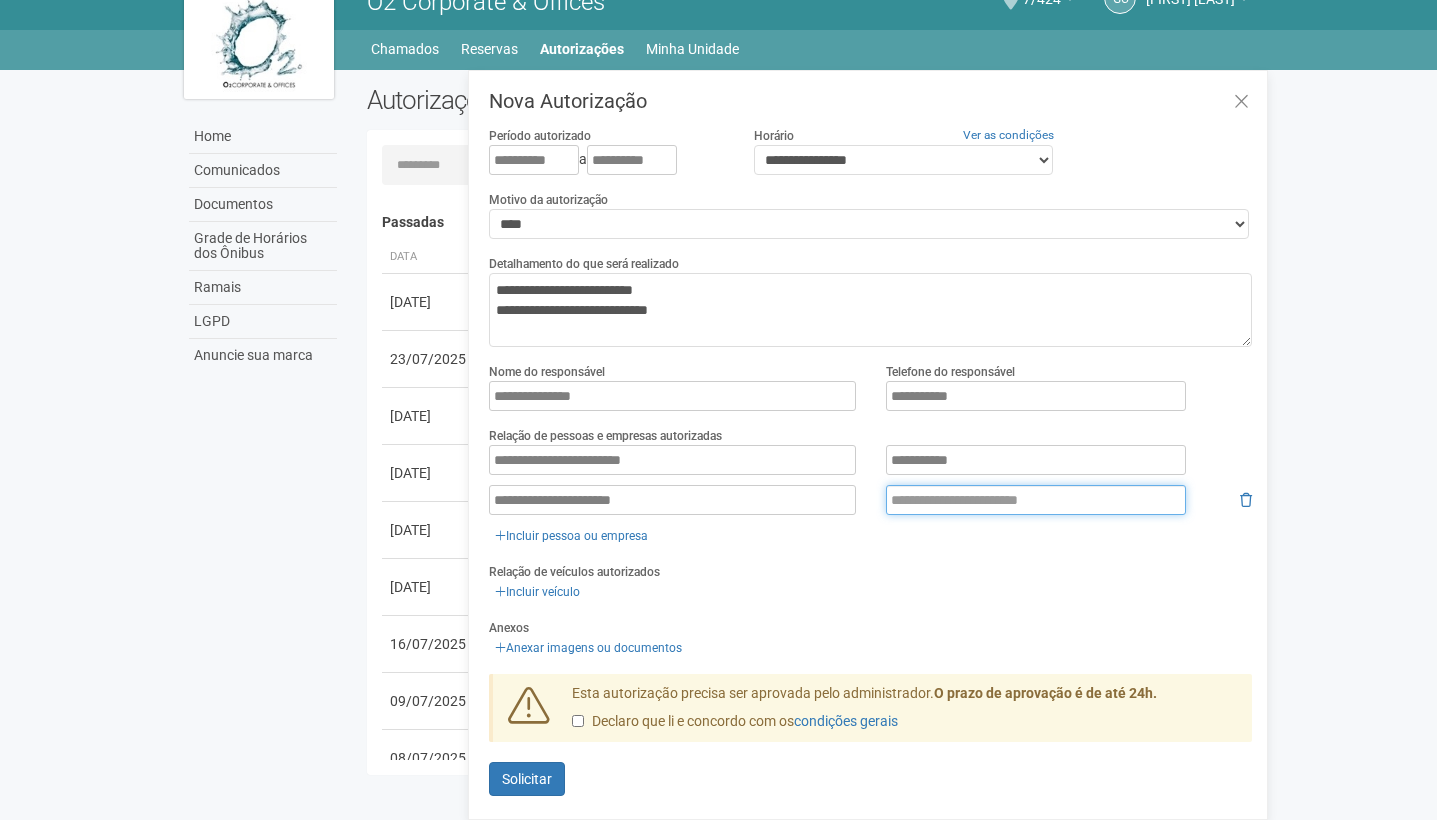 click at bounding box center (1036, 500) 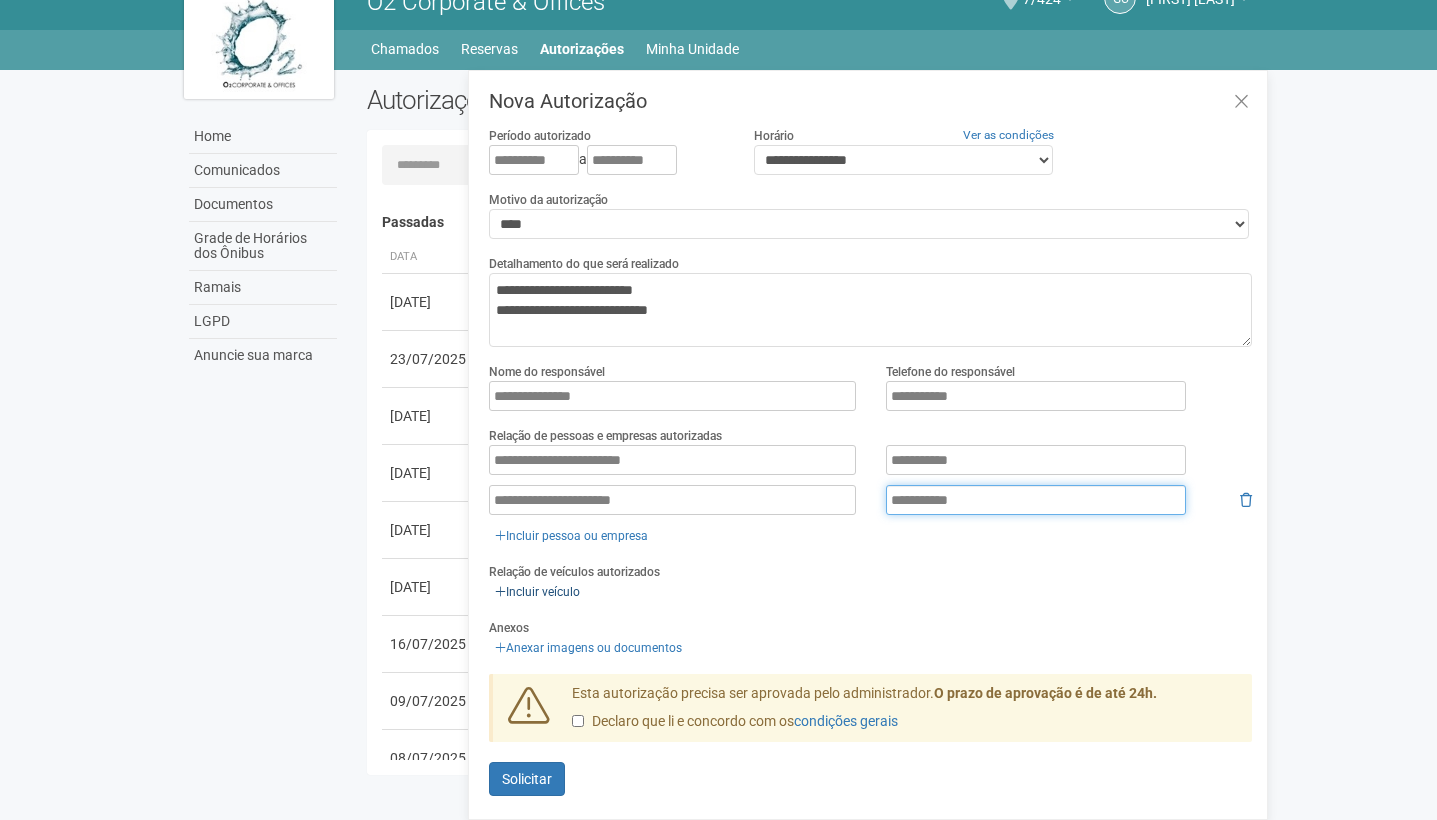 type on "**********" 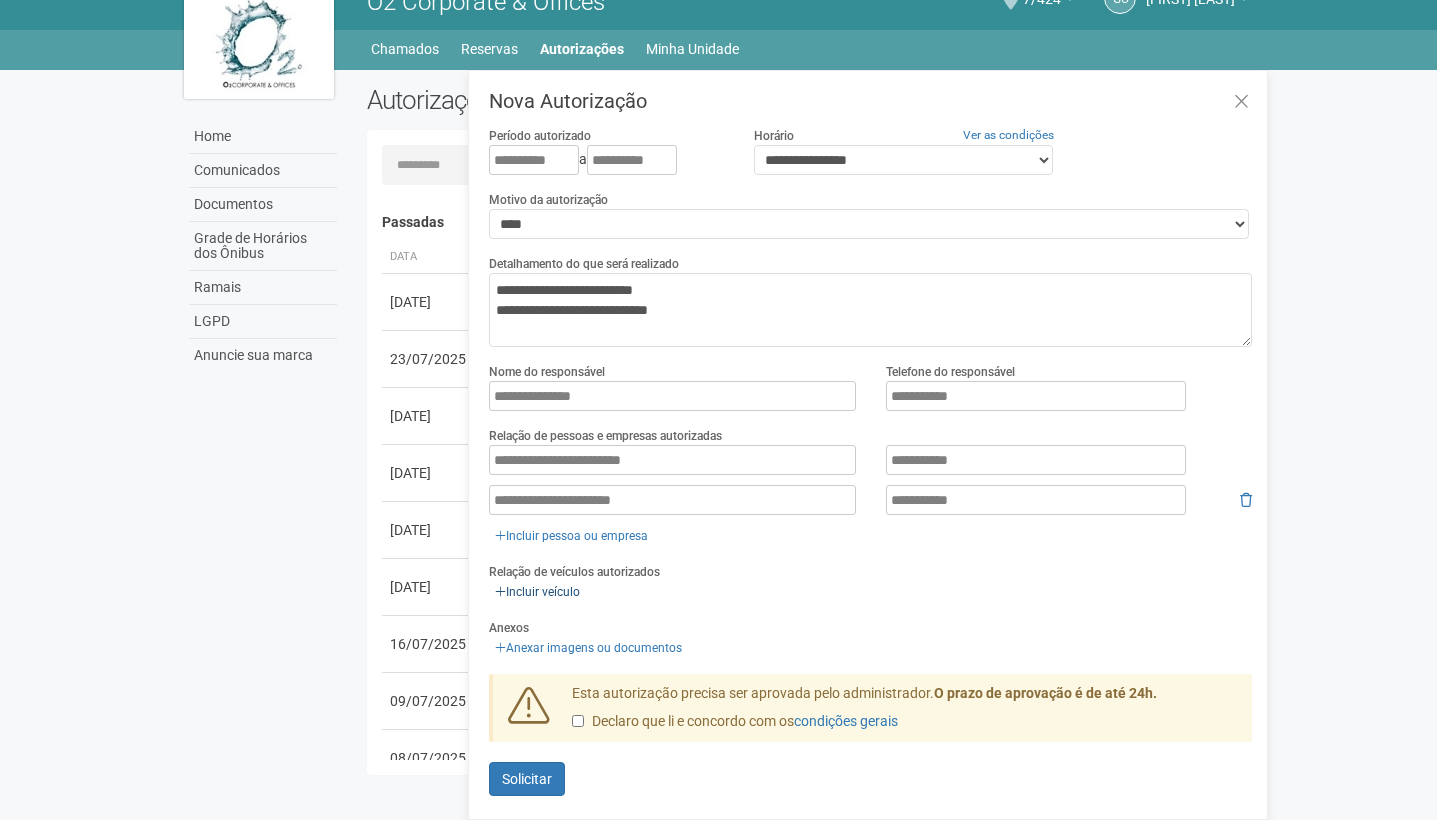 click on "Incluir veículo" at bounding box center (537, 592) 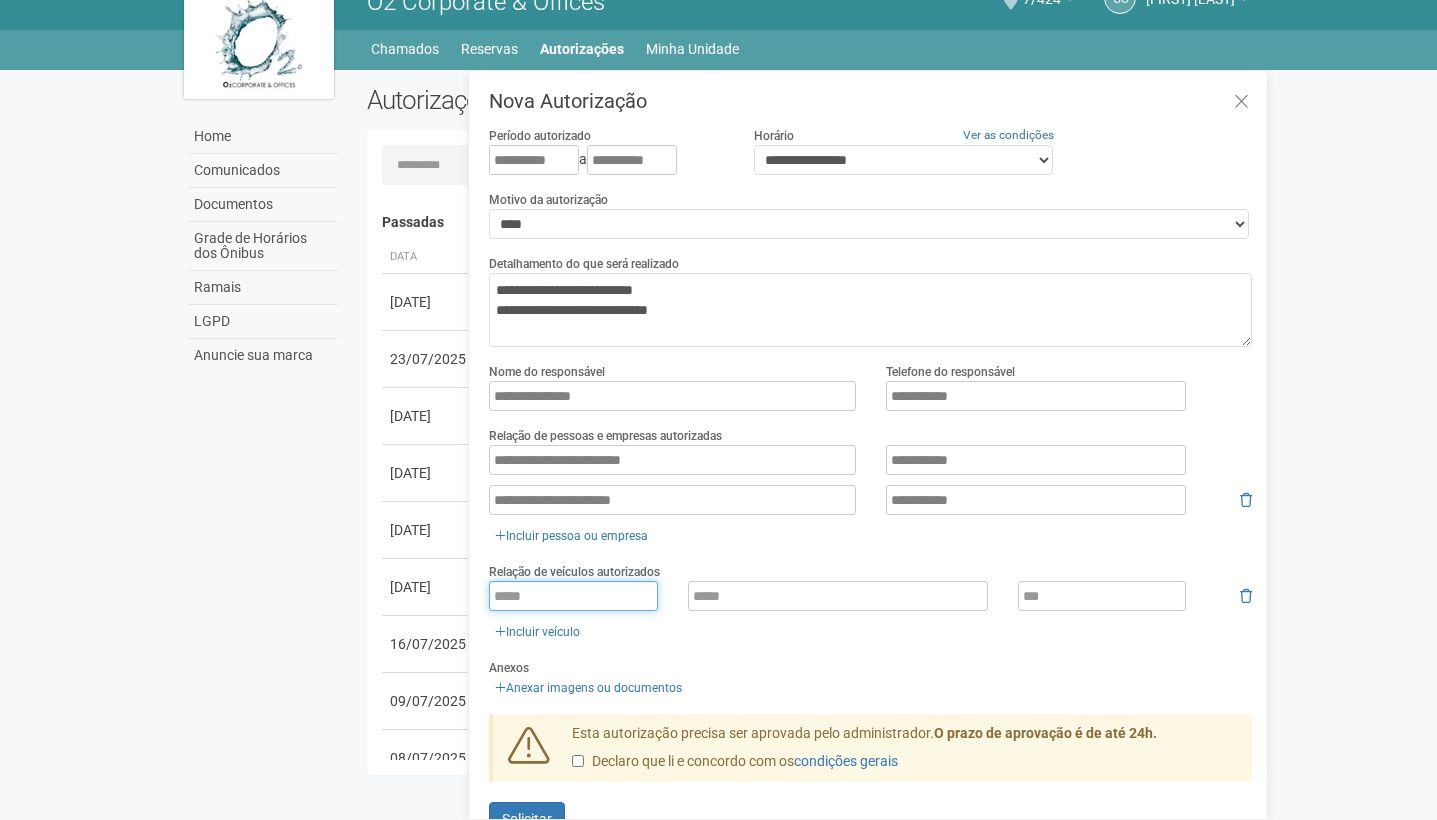 click at bounding box center [573, 596] 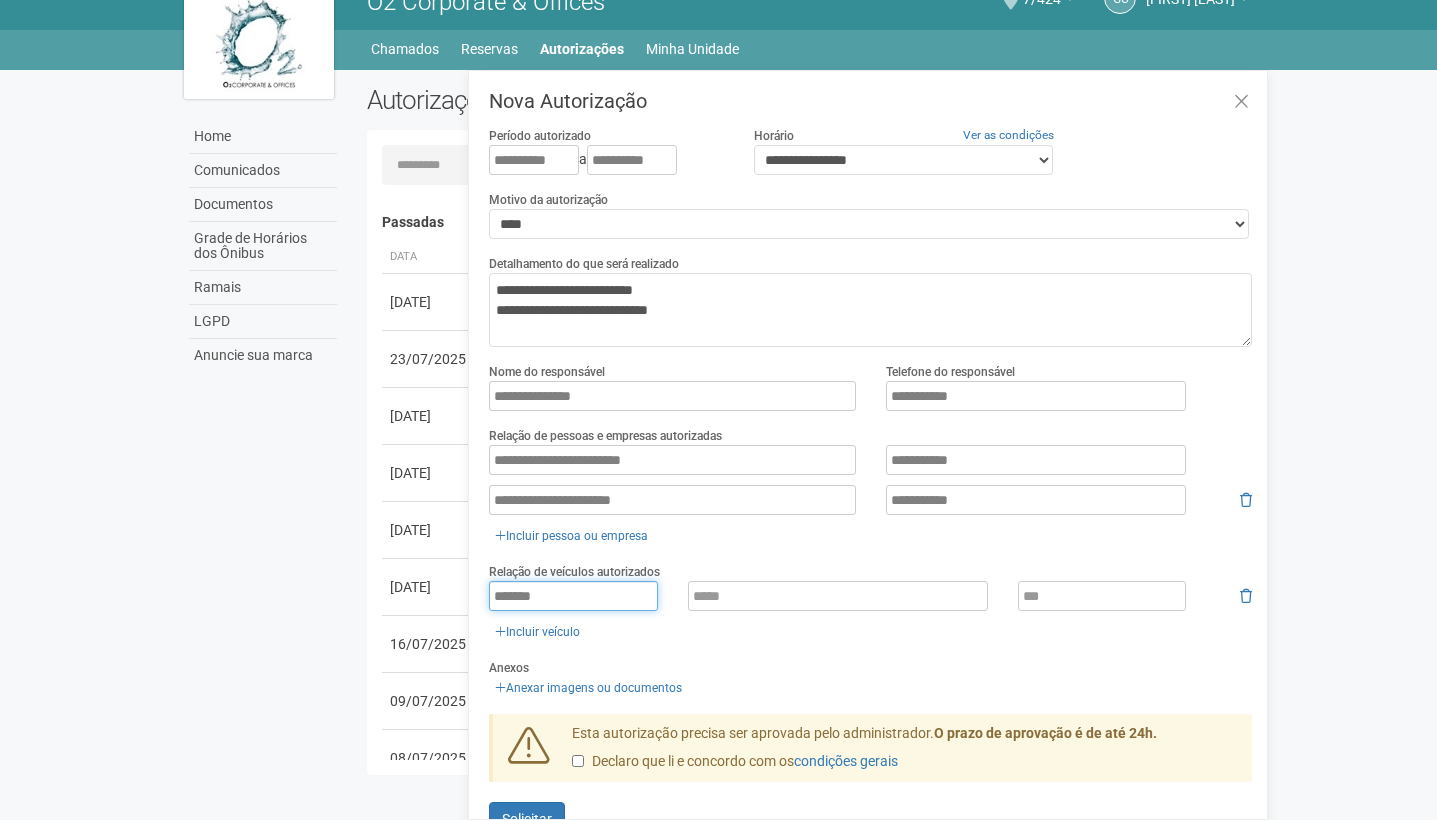 type on "*******" 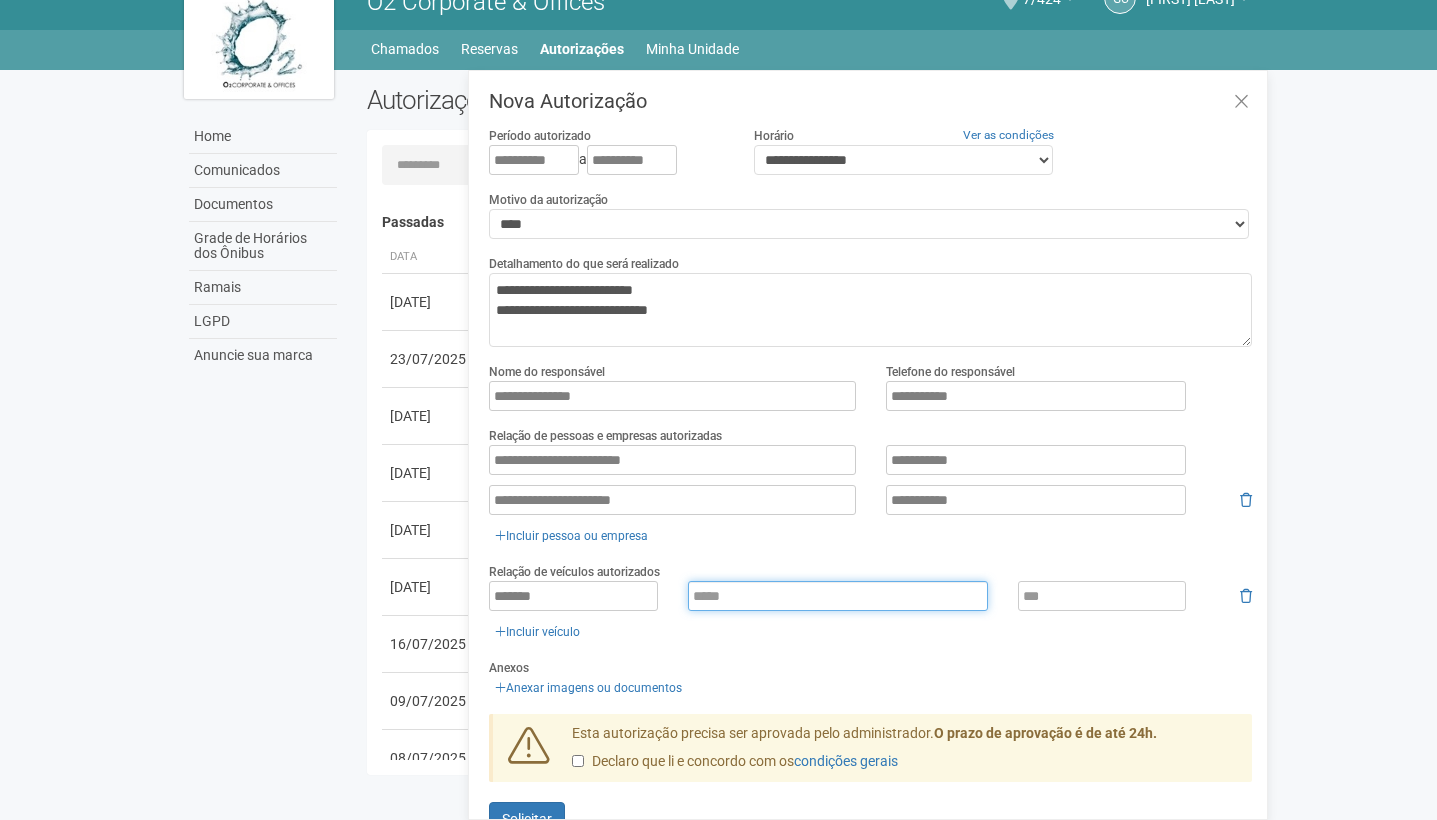 click at bounding box center (838, 596) 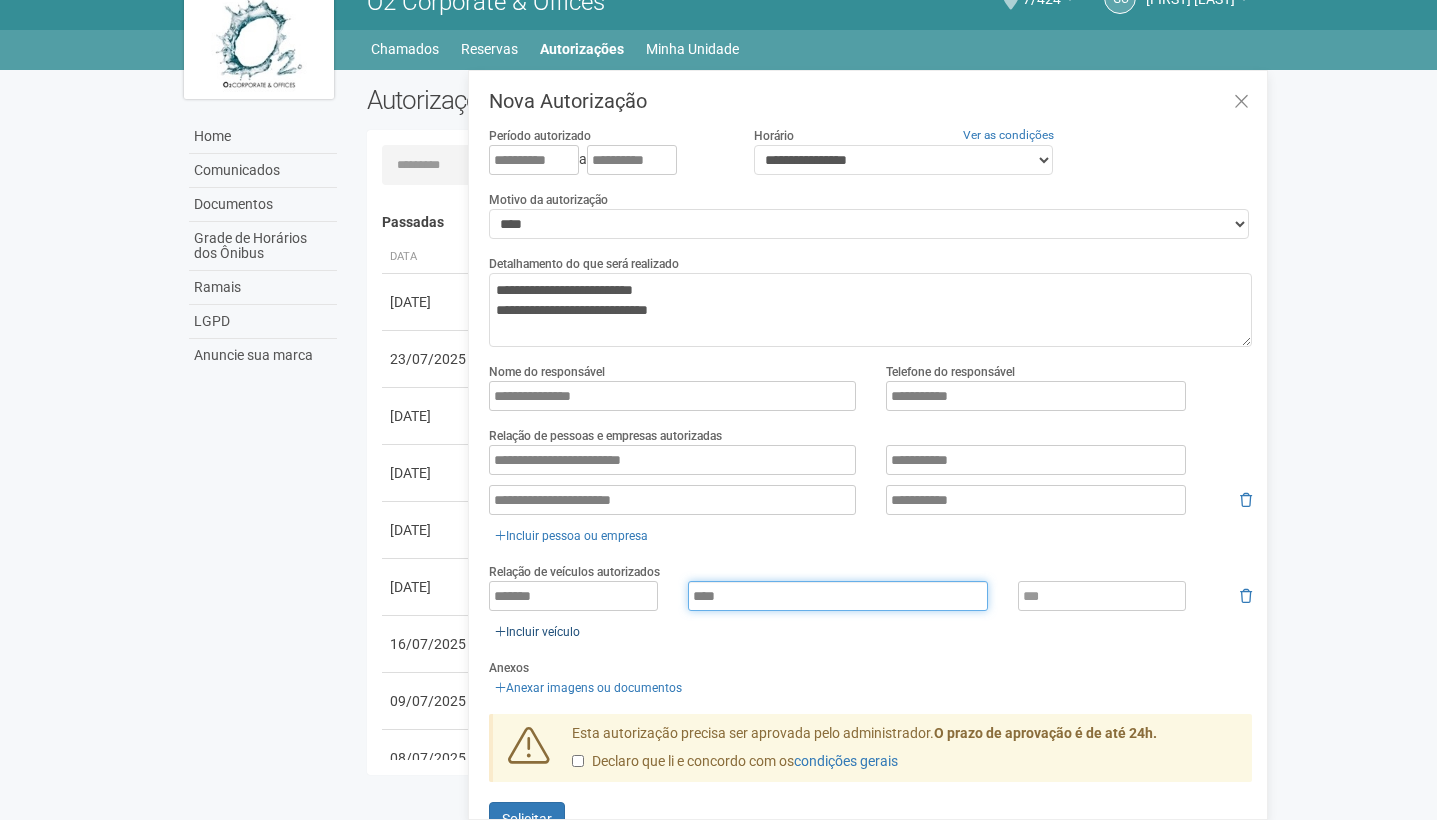 type on "****" 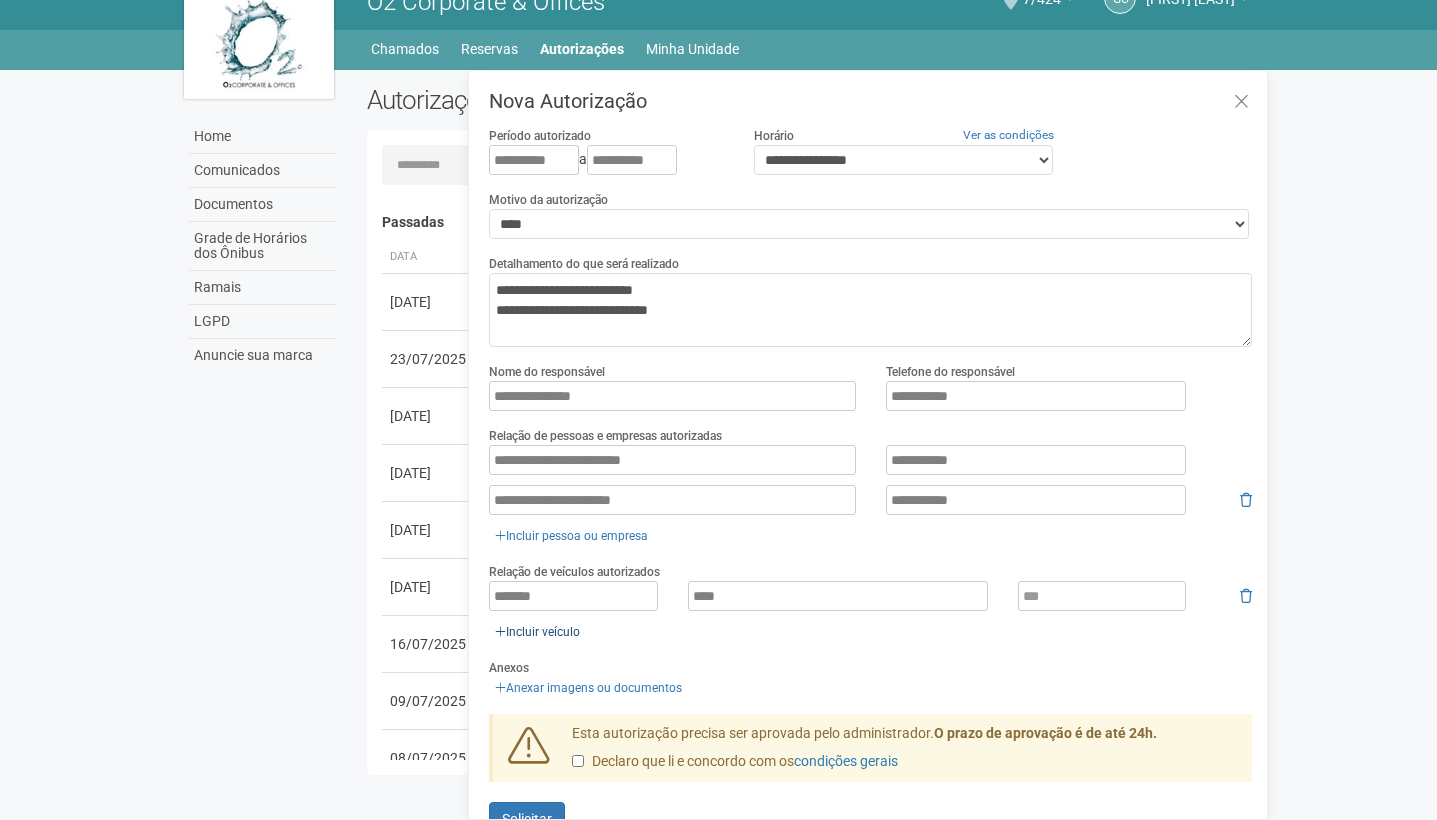 click on "Incluir veículo" at bounding box center (537, 632) 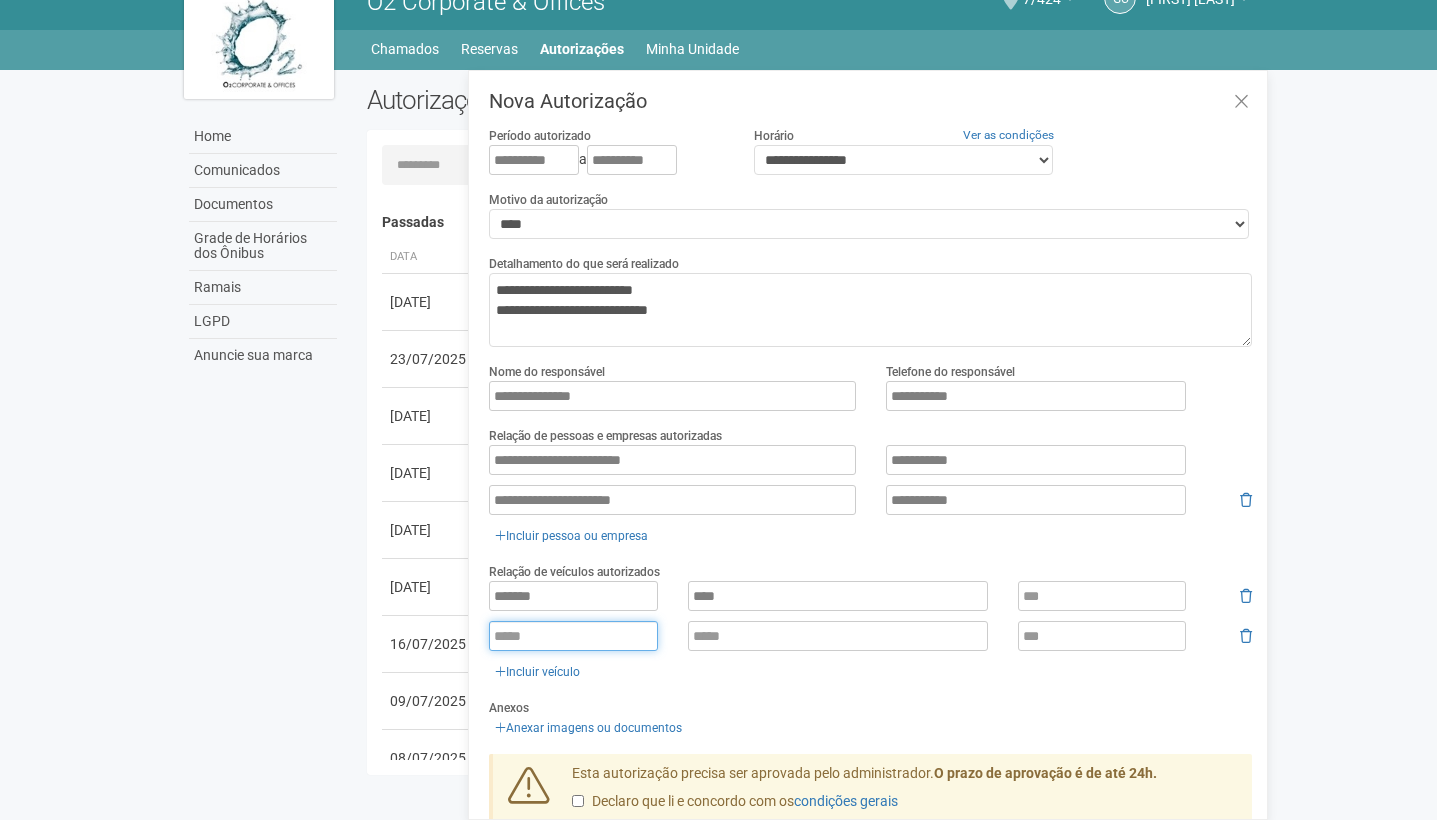 click at bounding box center [573, 636] 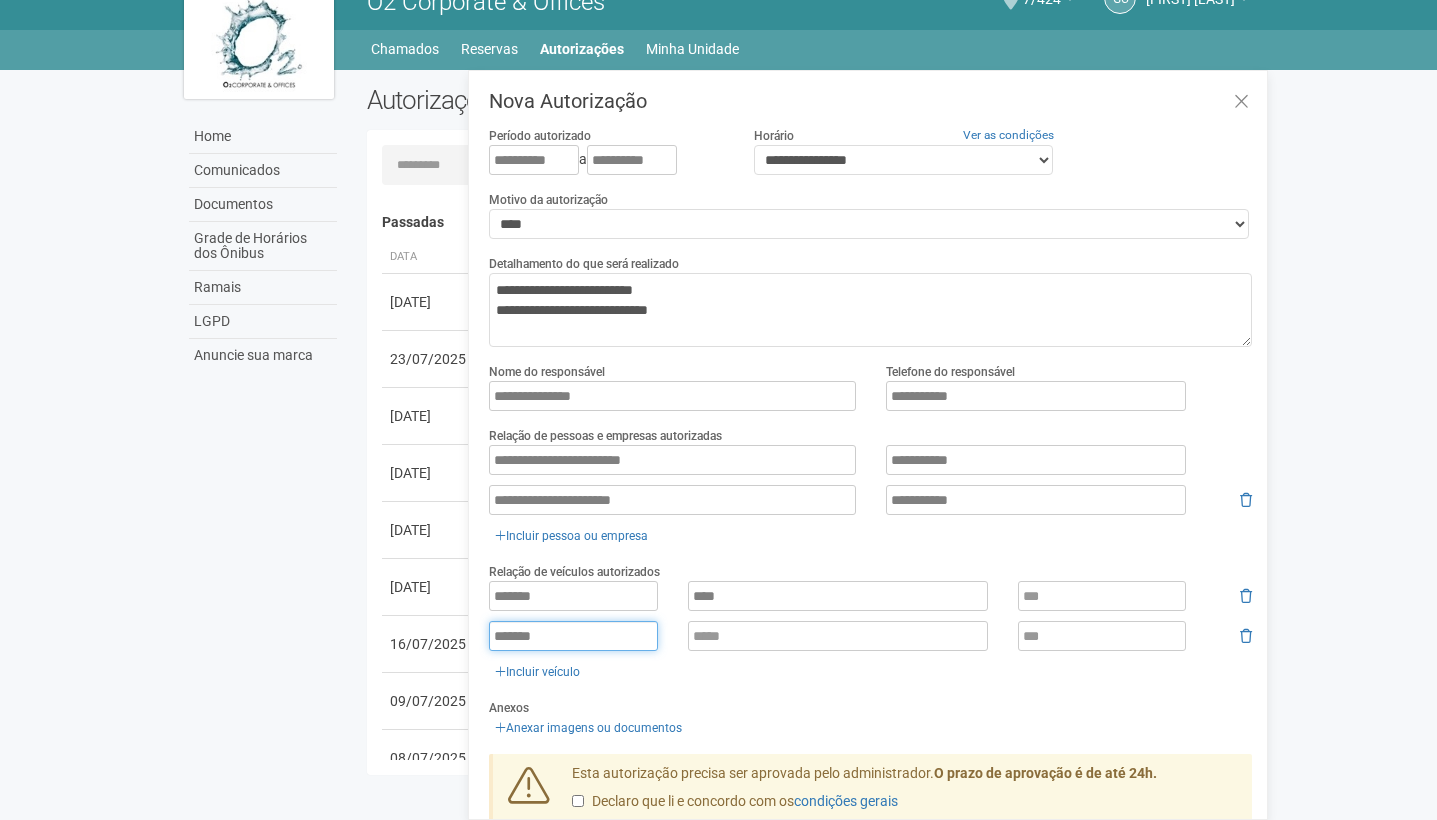 type on "*******" 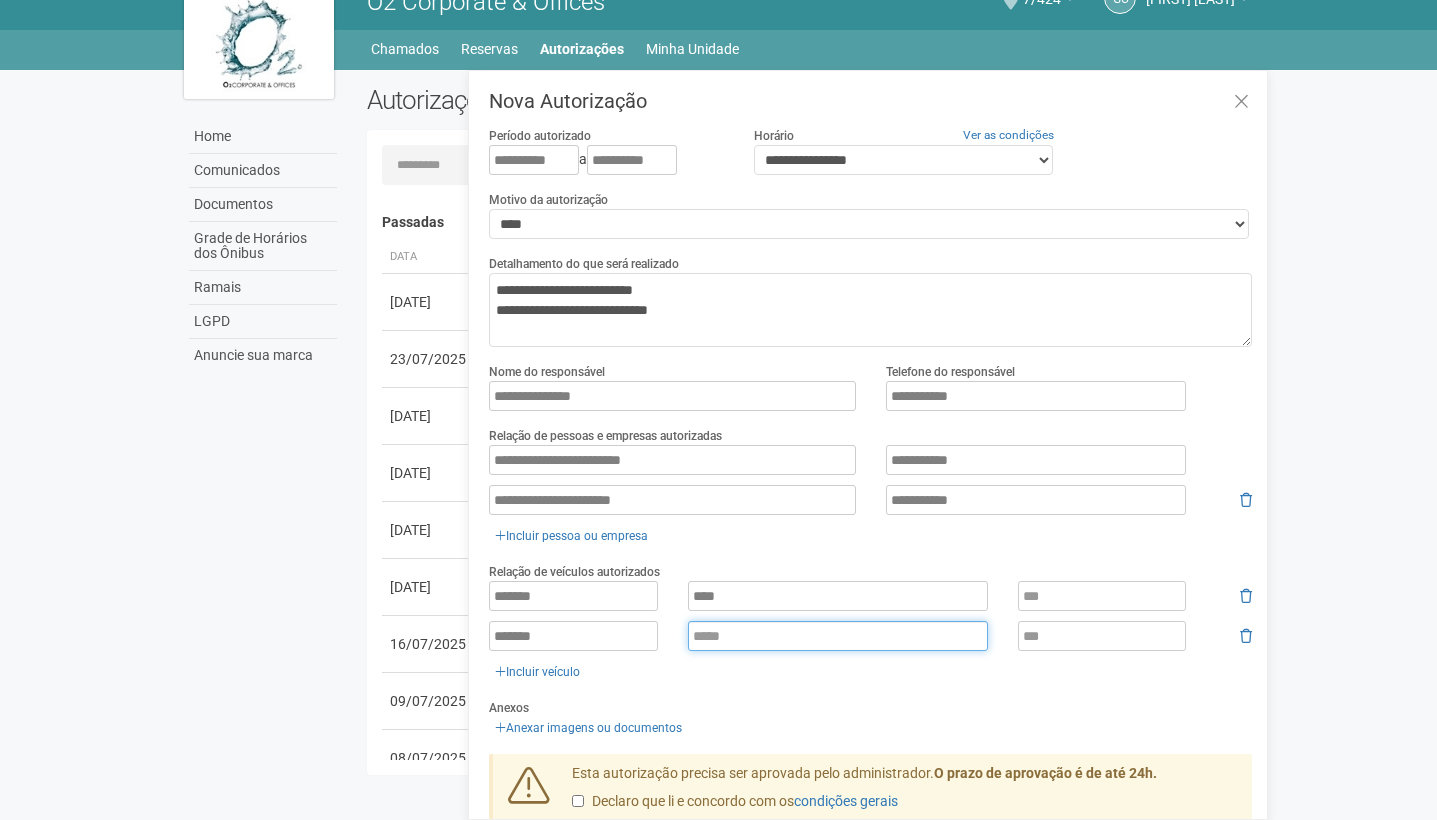 click at bounding box center (838, 636) 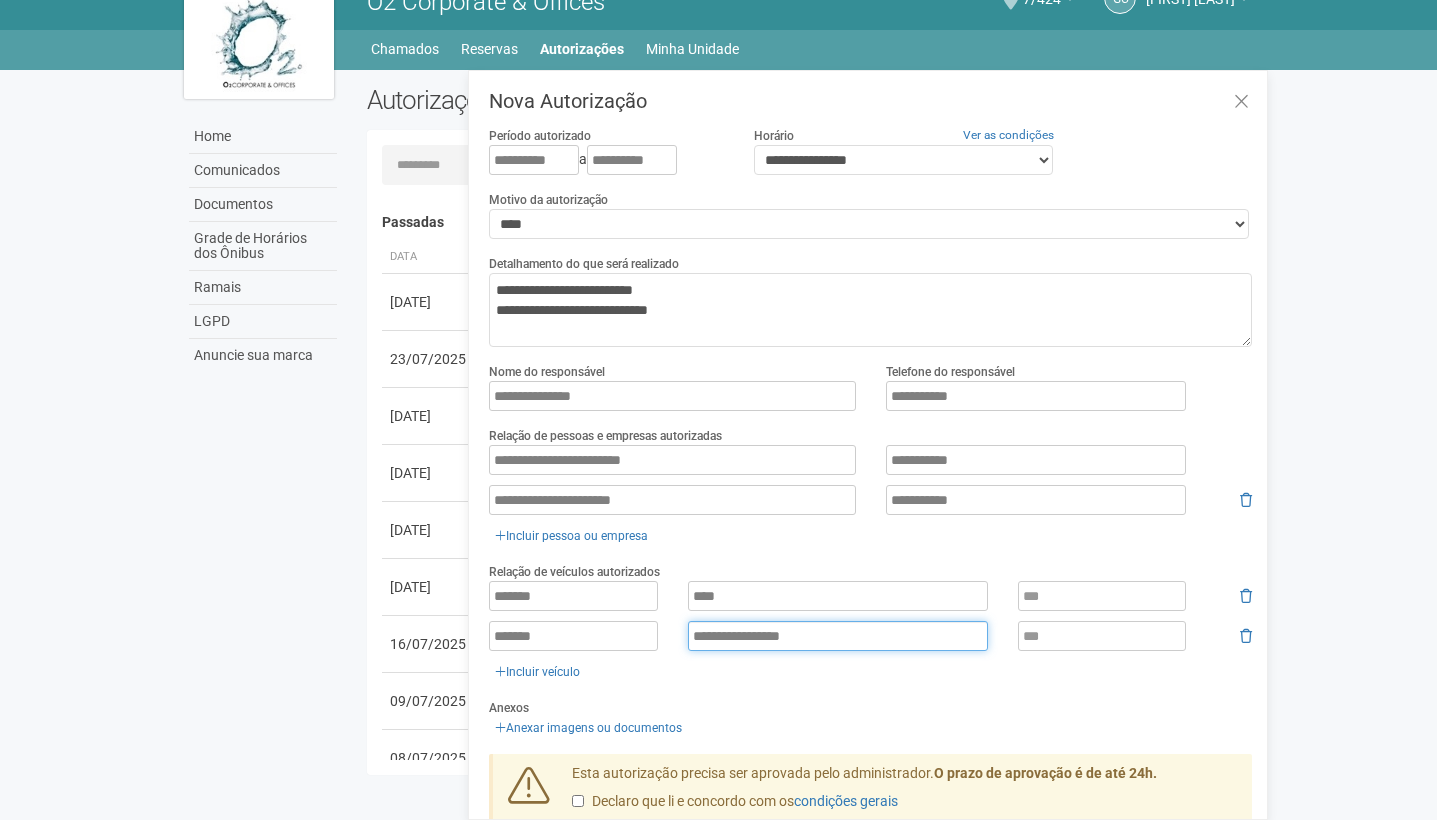 type on "**********" 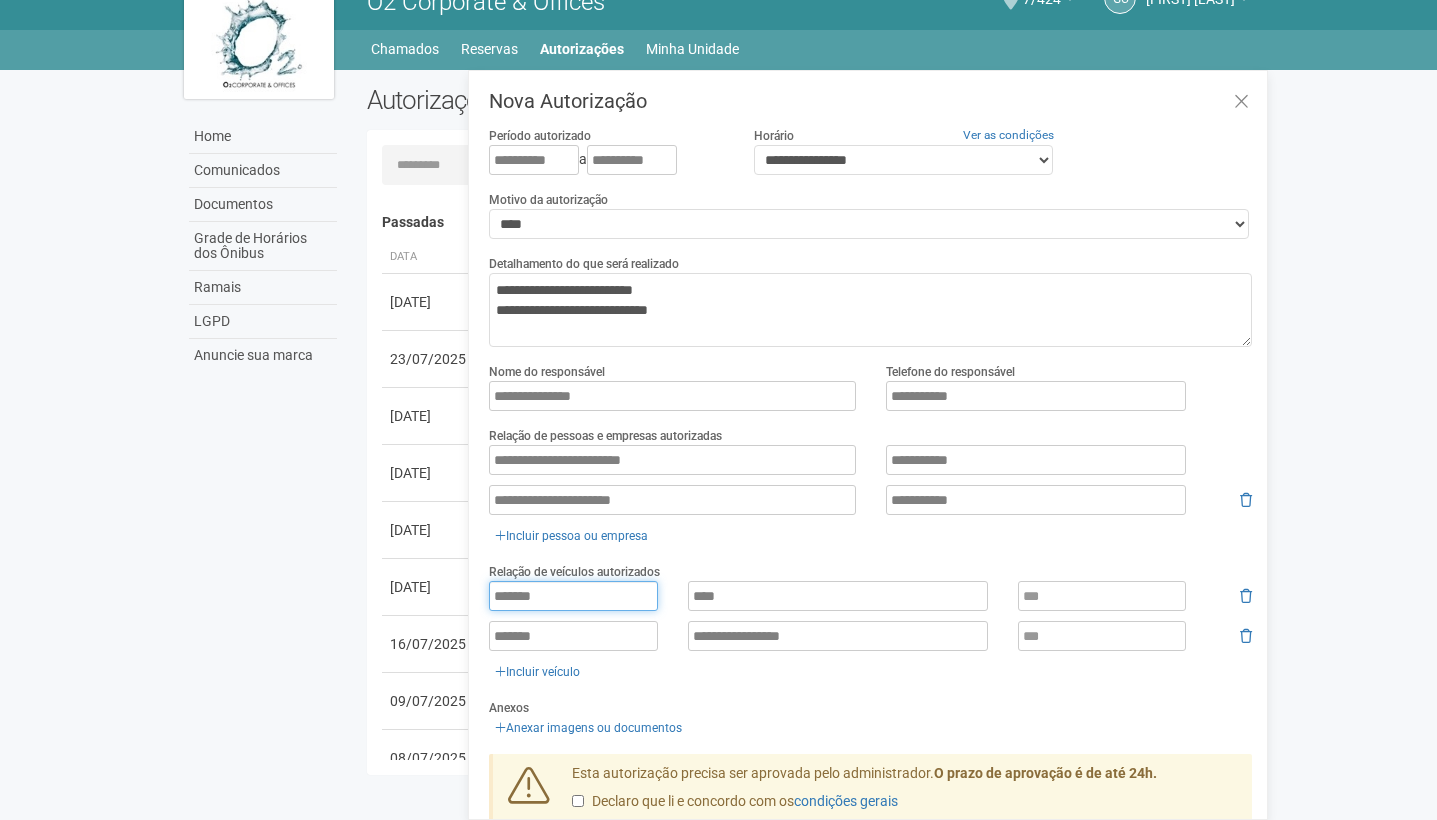 click on "*******" at bounding box center (573, 596) 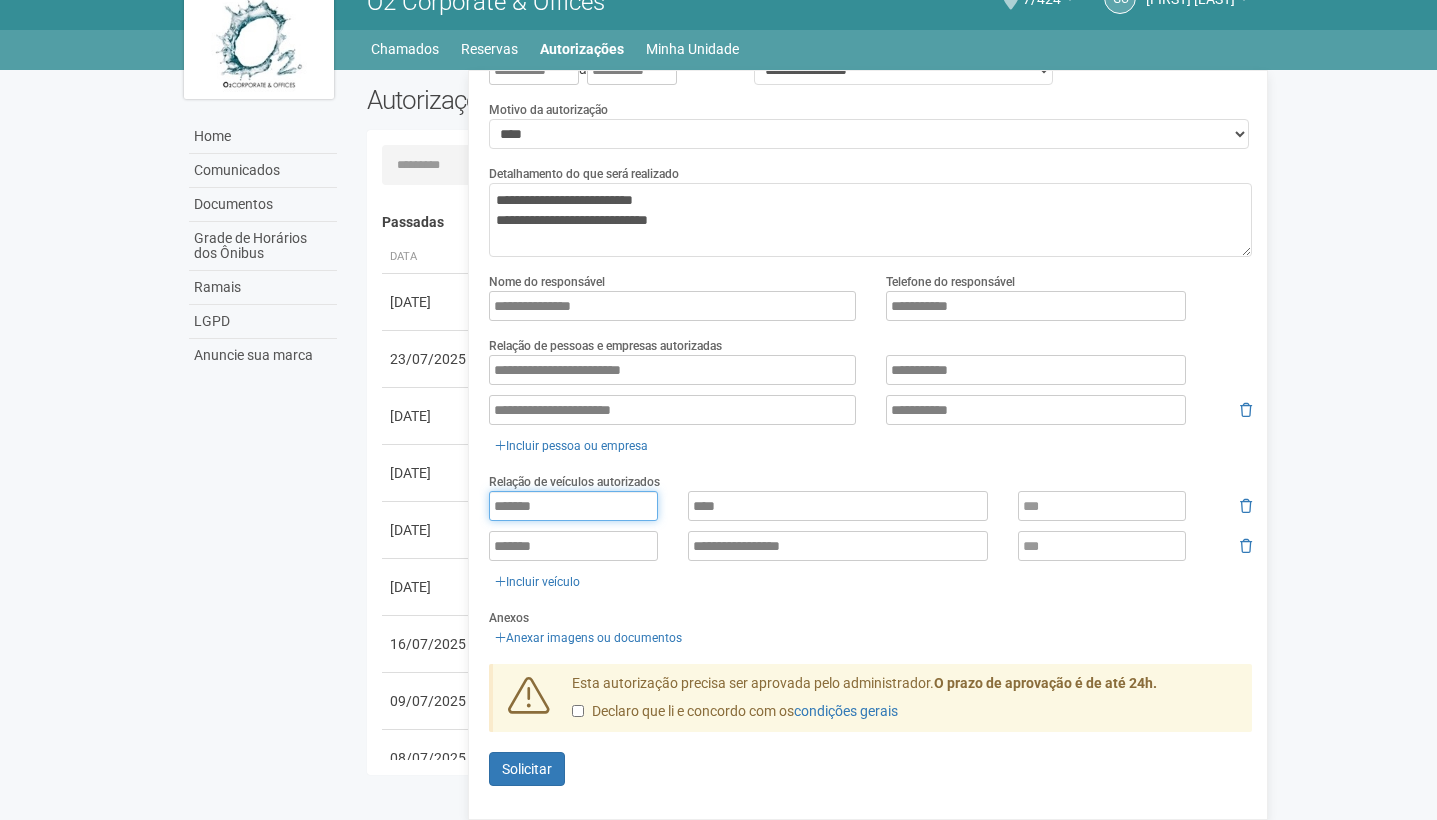 scroll, scrollTop: 90, scrollLeft: 0, axis: vertical 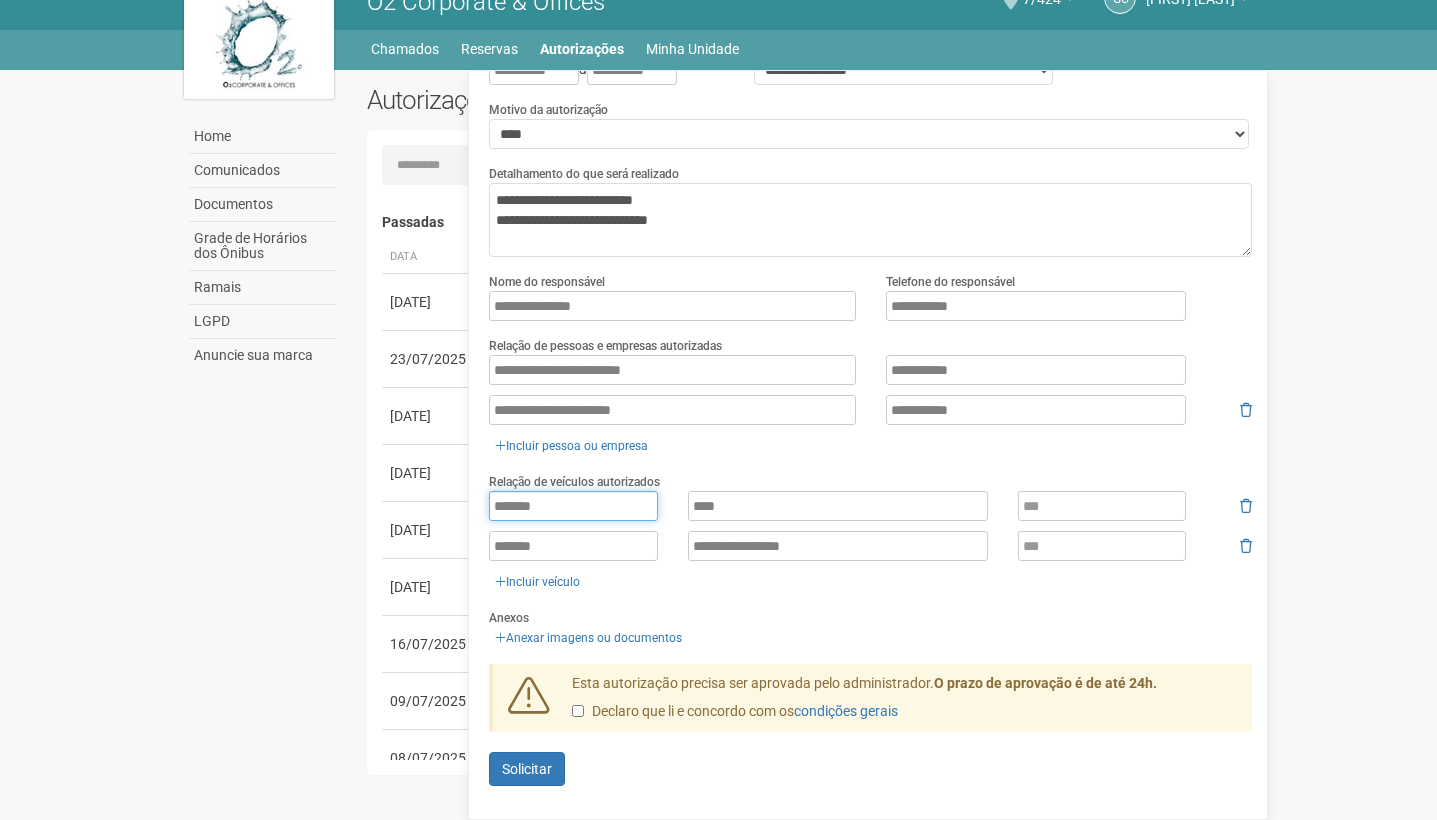 type on "*******" 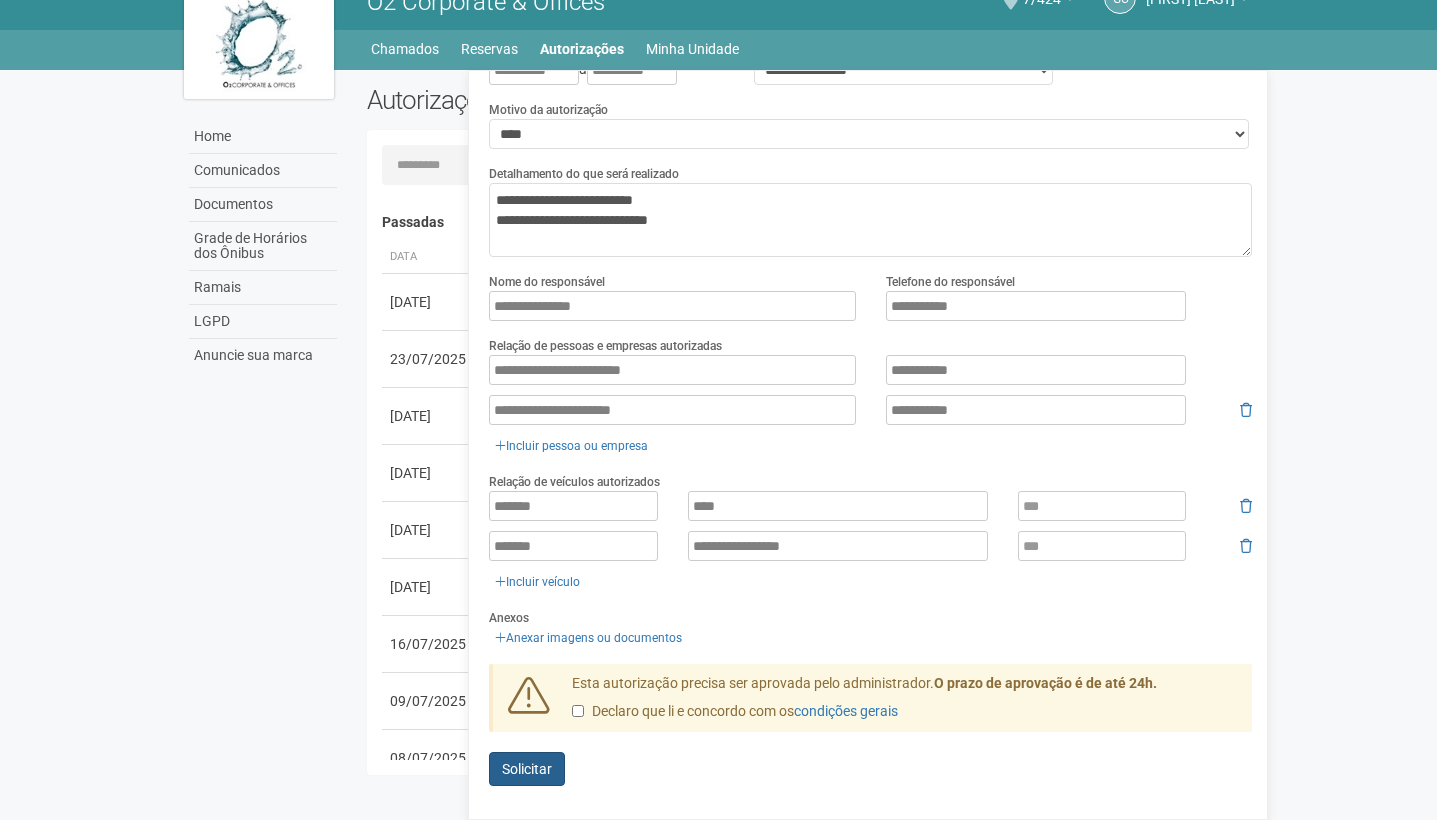 click on "Solicitar" at bounding box center (527, 769) 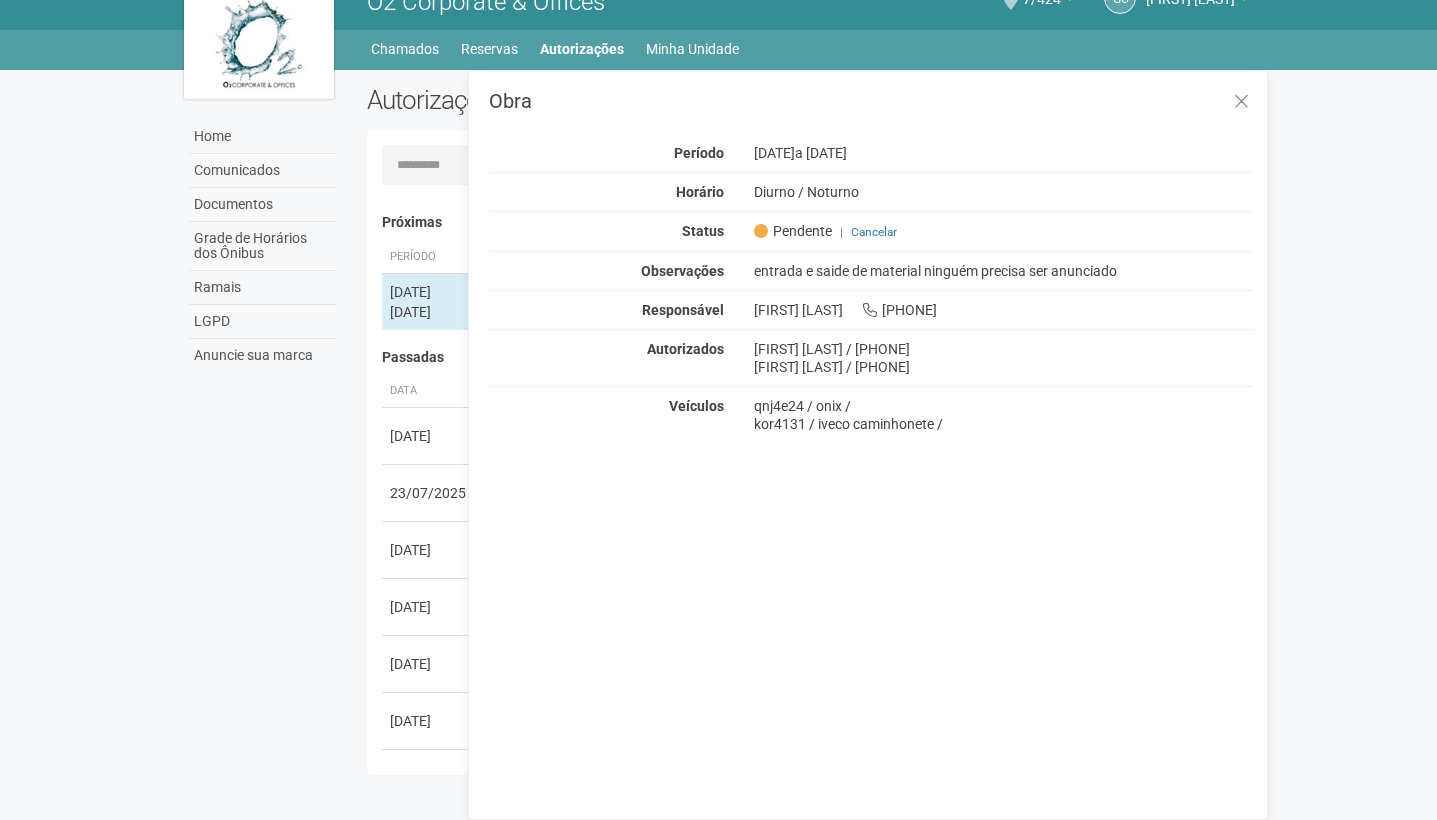 scroll, scrollTop: 0, scrollLeft: 0, axis: both 